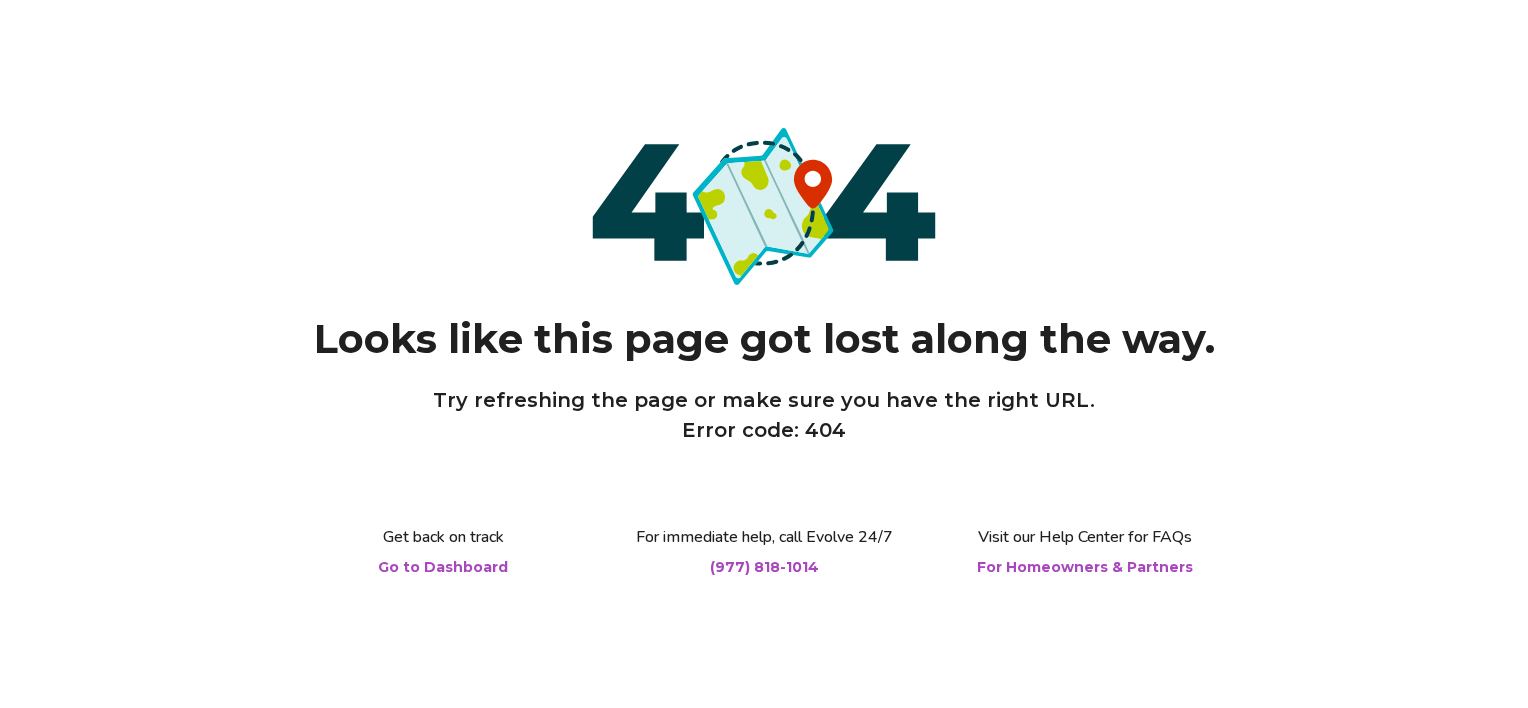 scroll, scrollTop: 0, scrollLeft: 0, axis: both 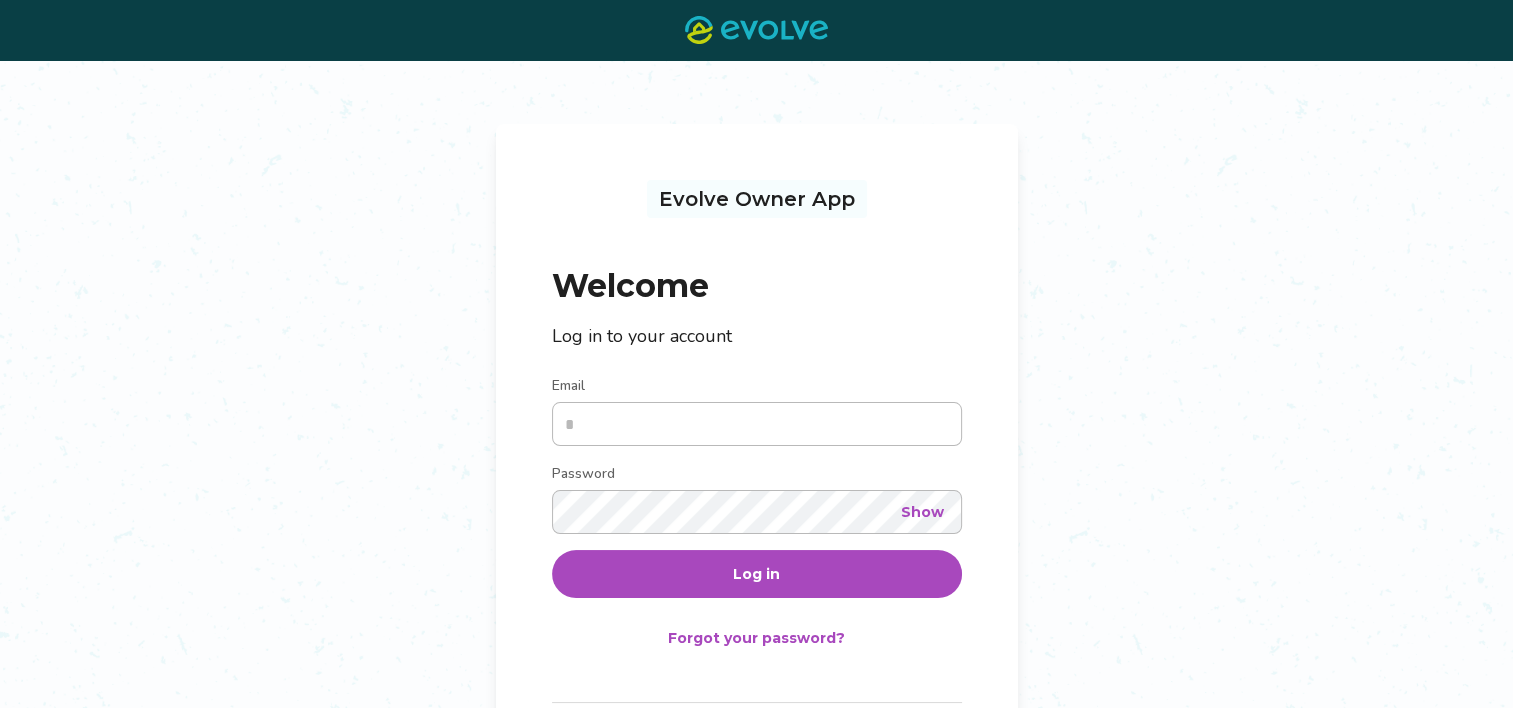 type on "**********" 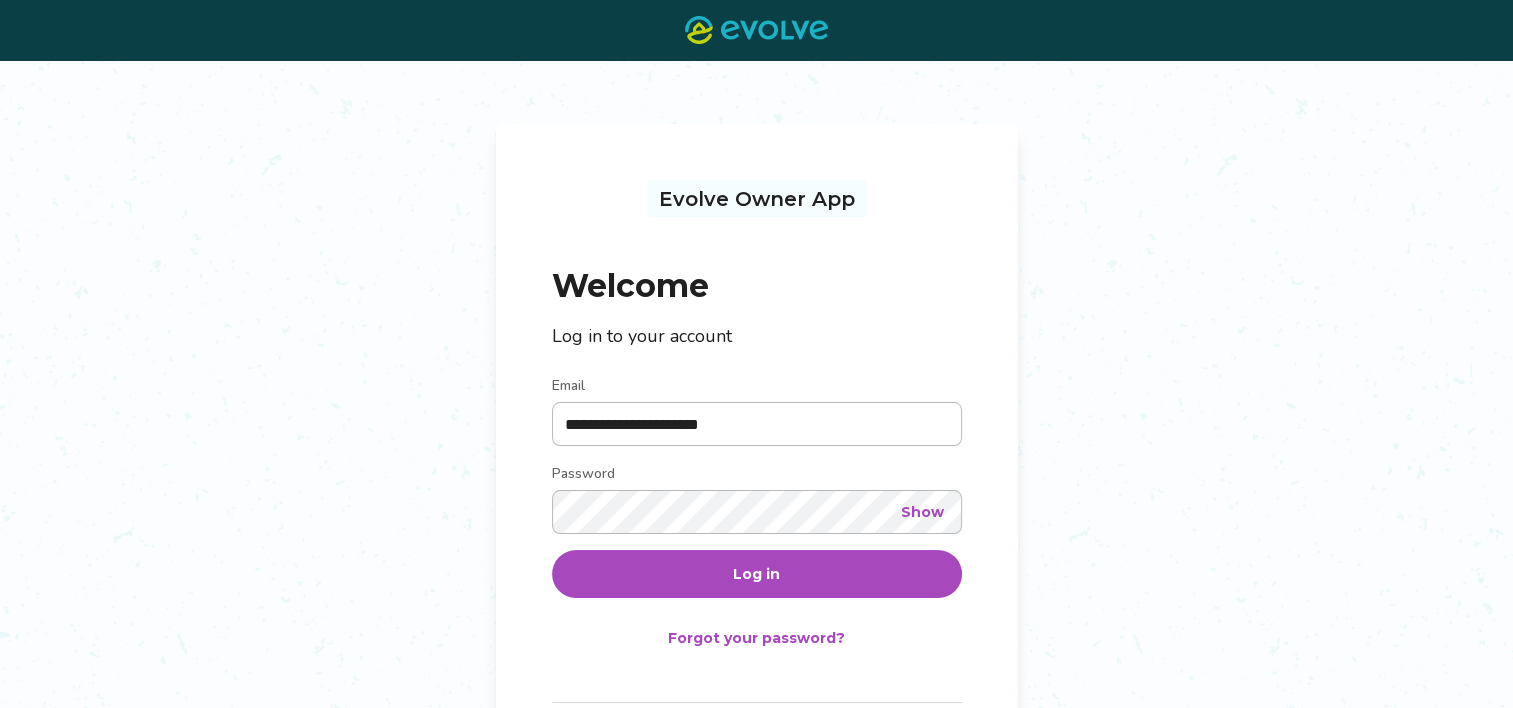 click on "Log in" at bounding box center [757, 574] 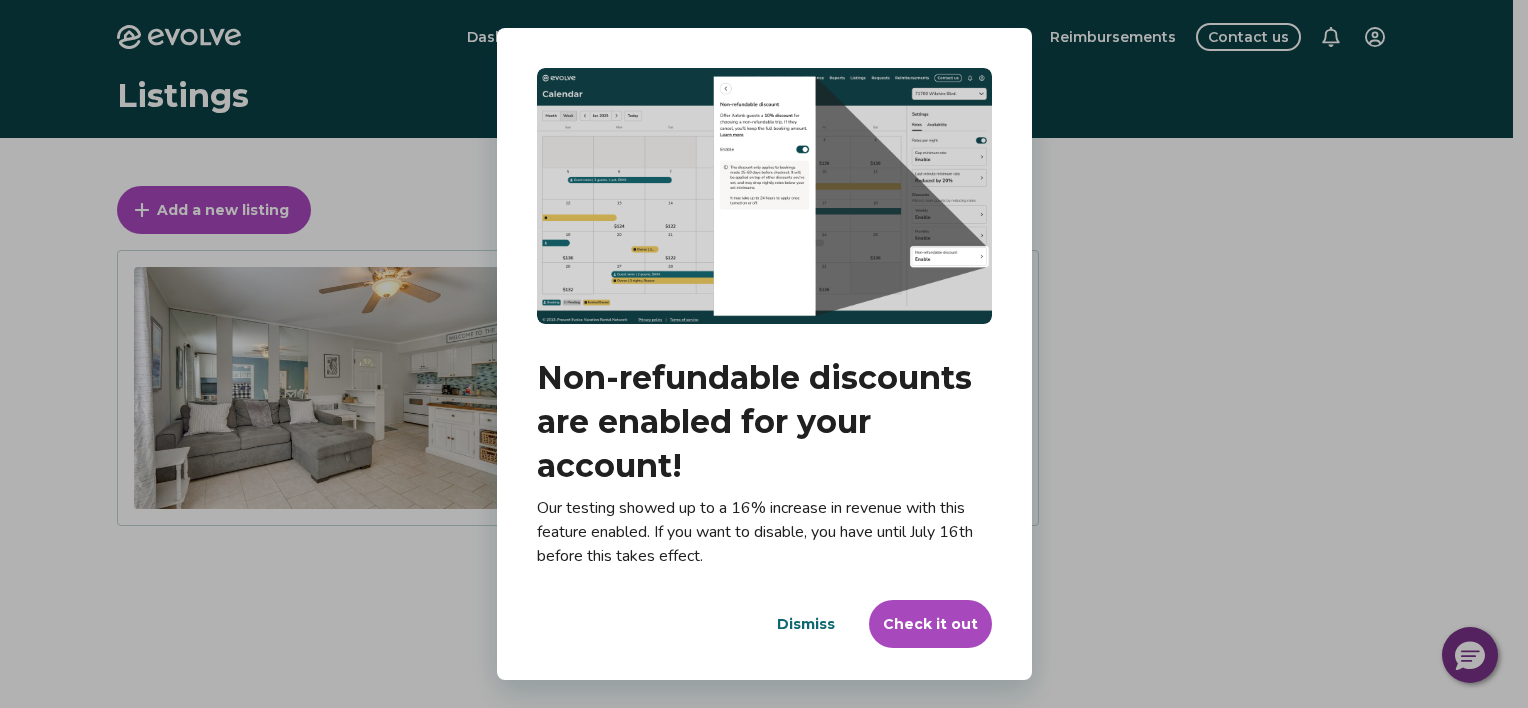 click on "Dismiss" at bounding box center (806, 624) 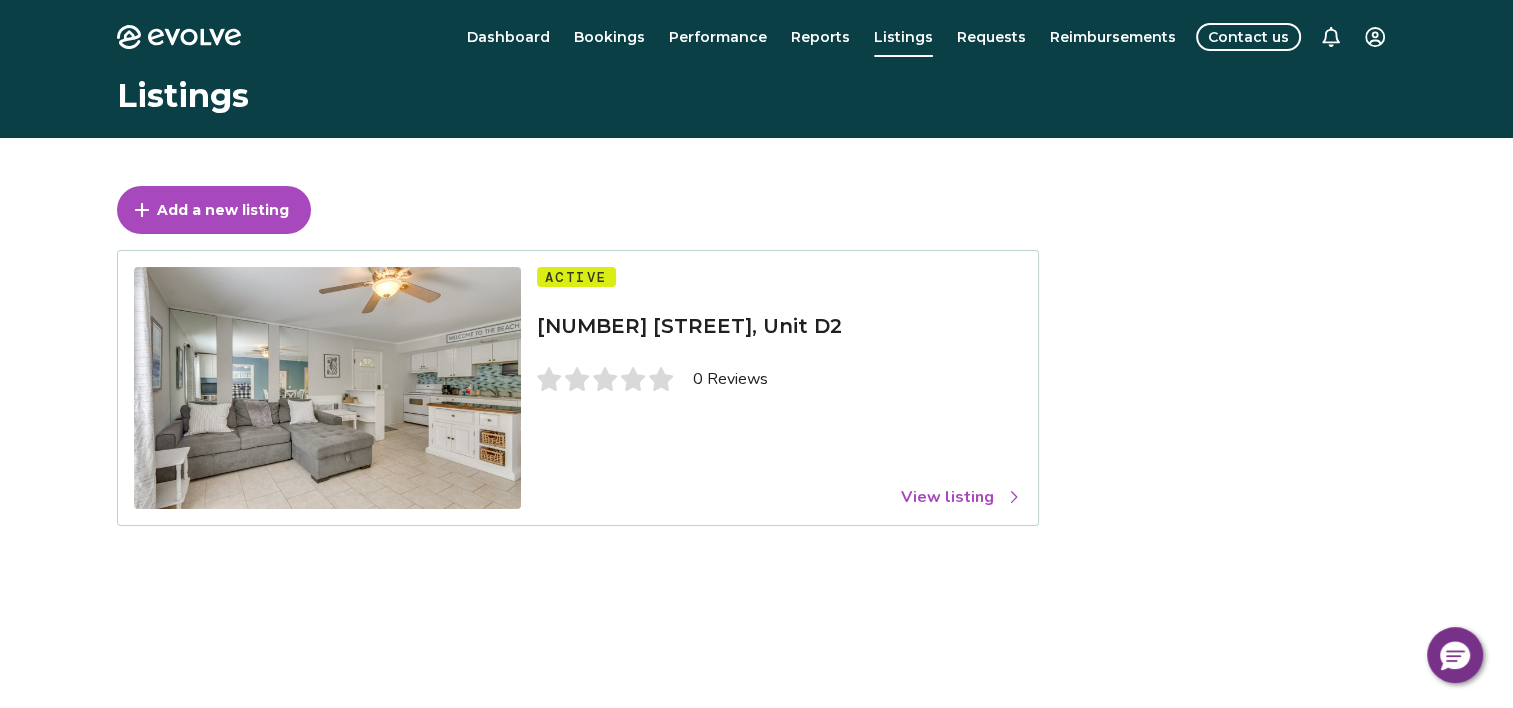 click on "View listing" at bounding box center (961, 497) 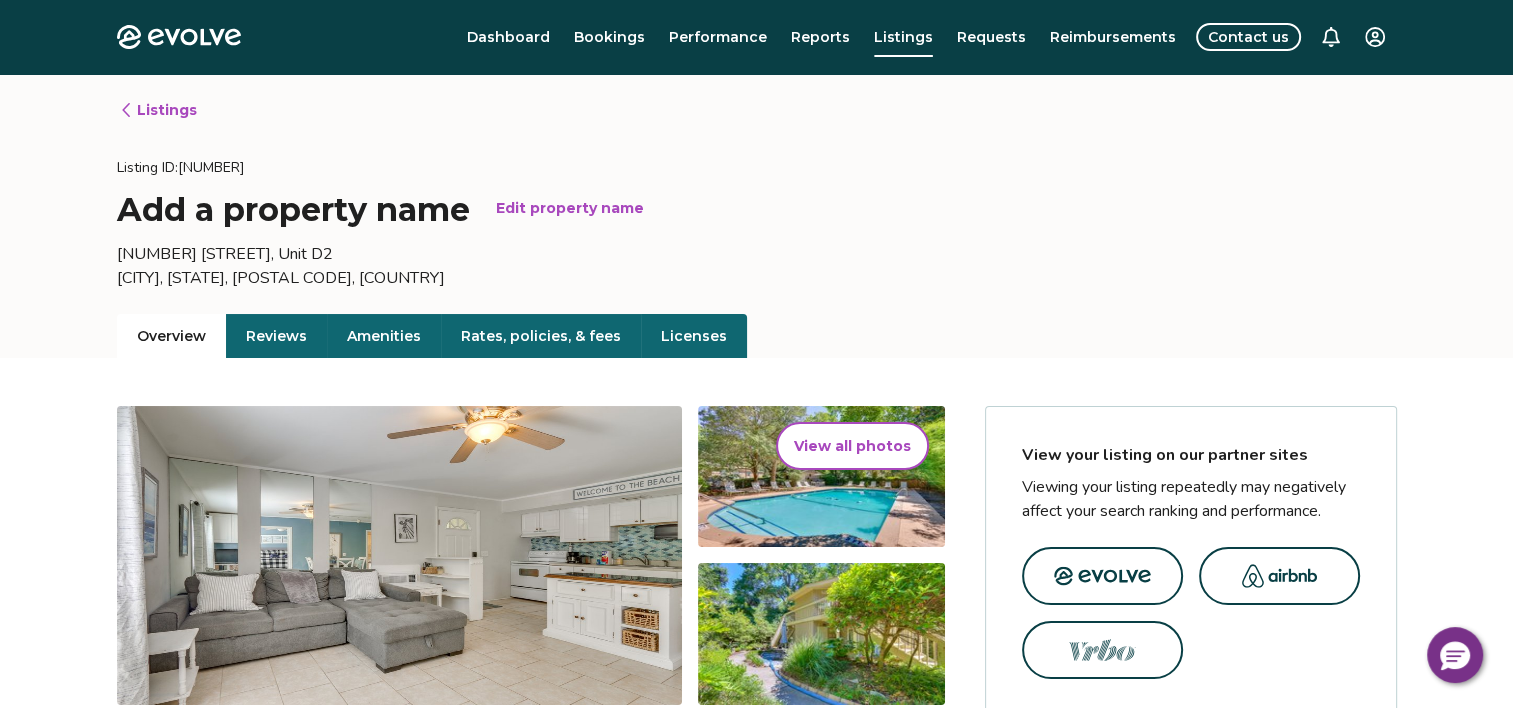click on "Licenses" at bounding box center (694, 336) 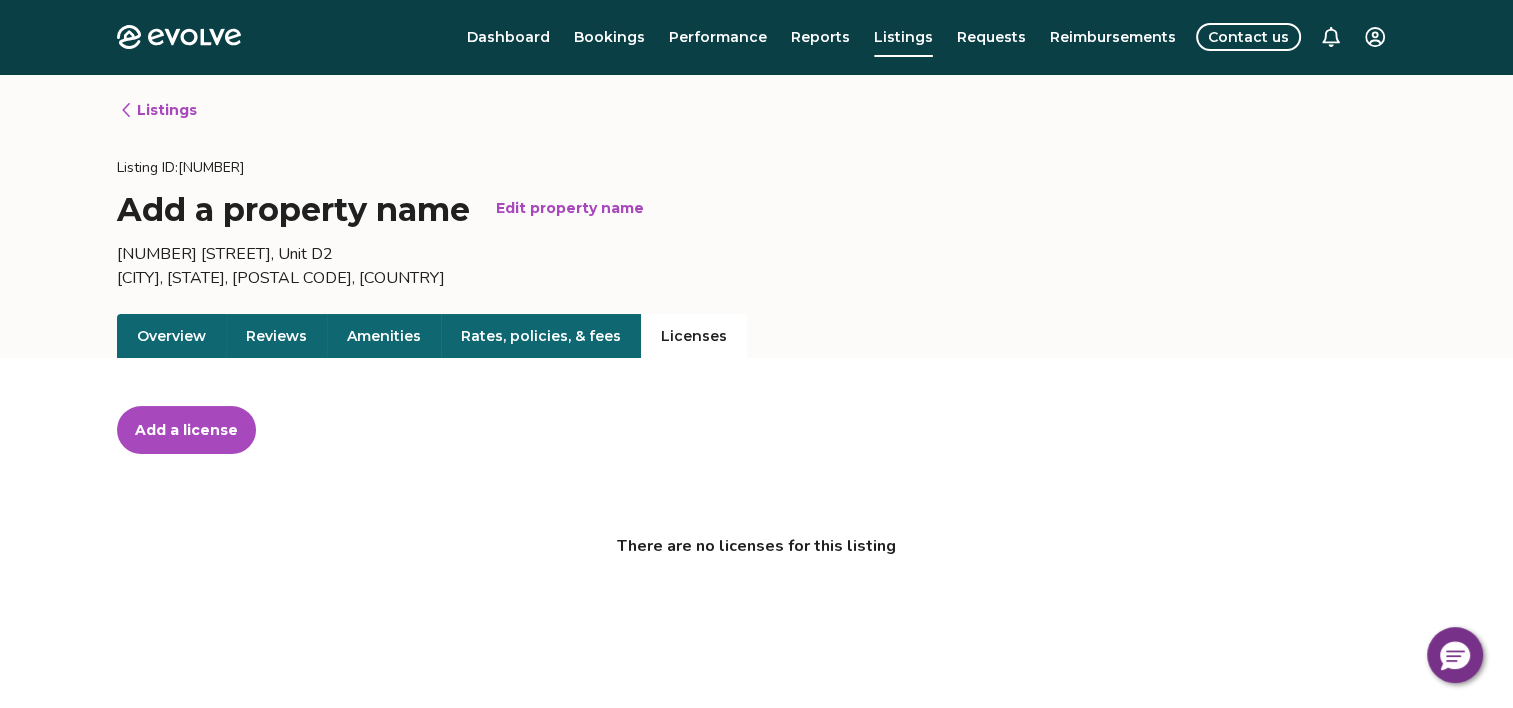 click on "Add a license" at bounding box center [186, 430] 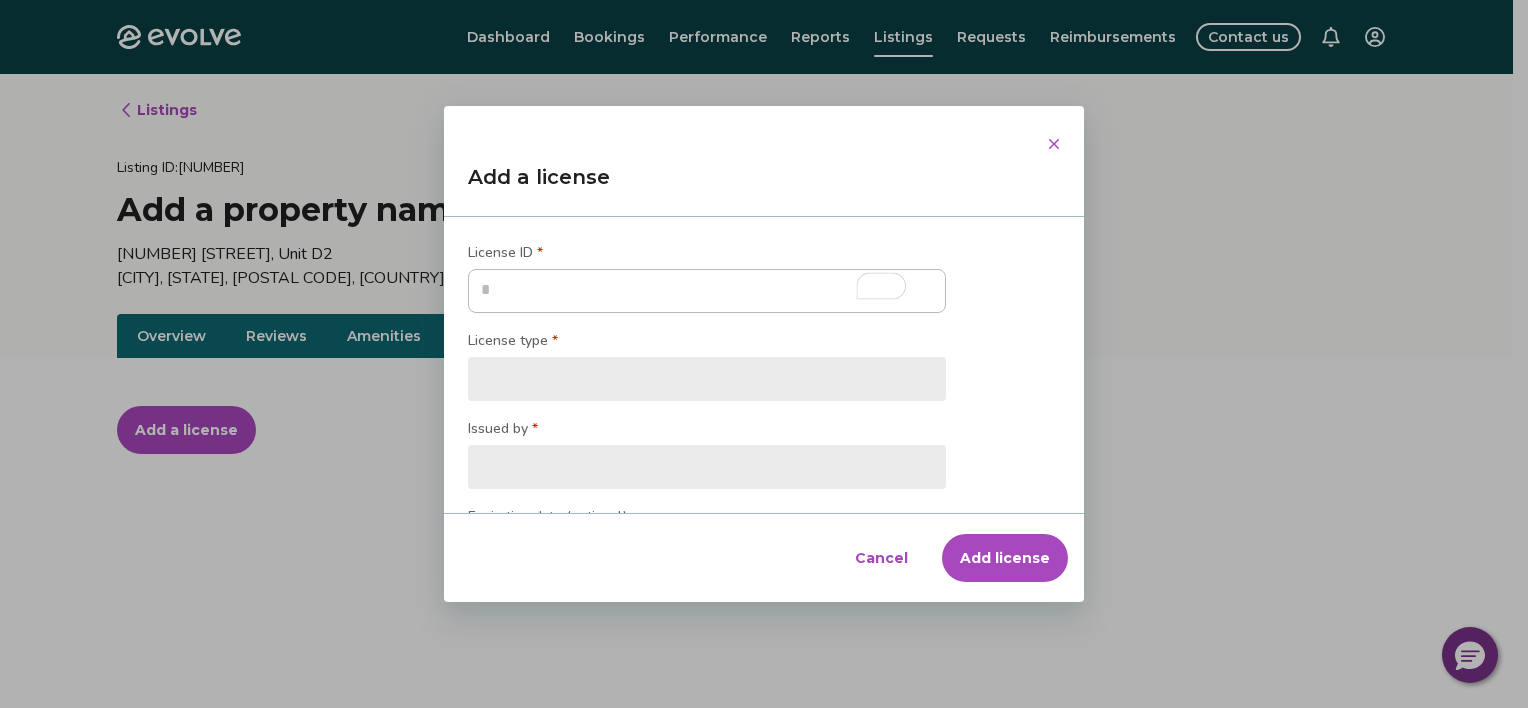 type on "*" 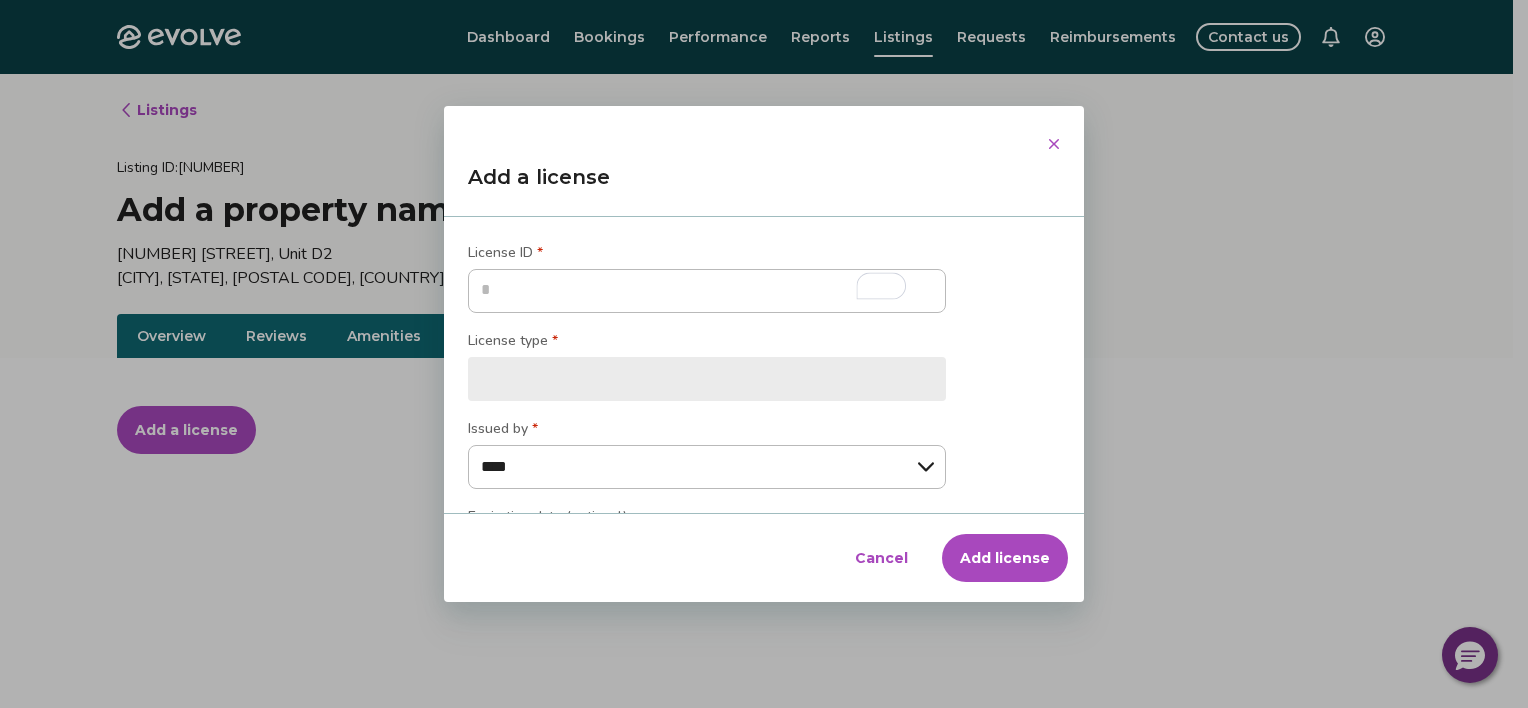type on "*" 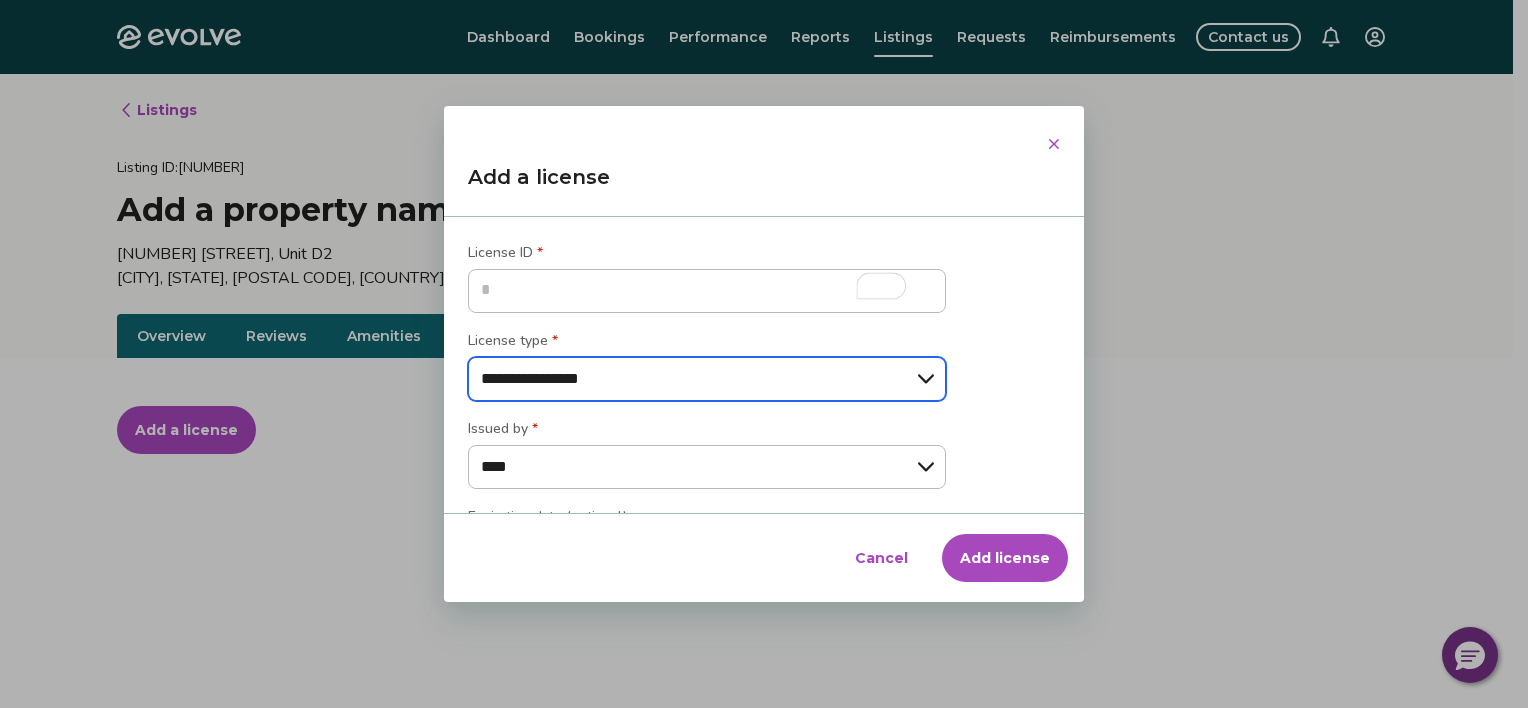 click on "[LICENSE]" at bounding box center [707, 379] 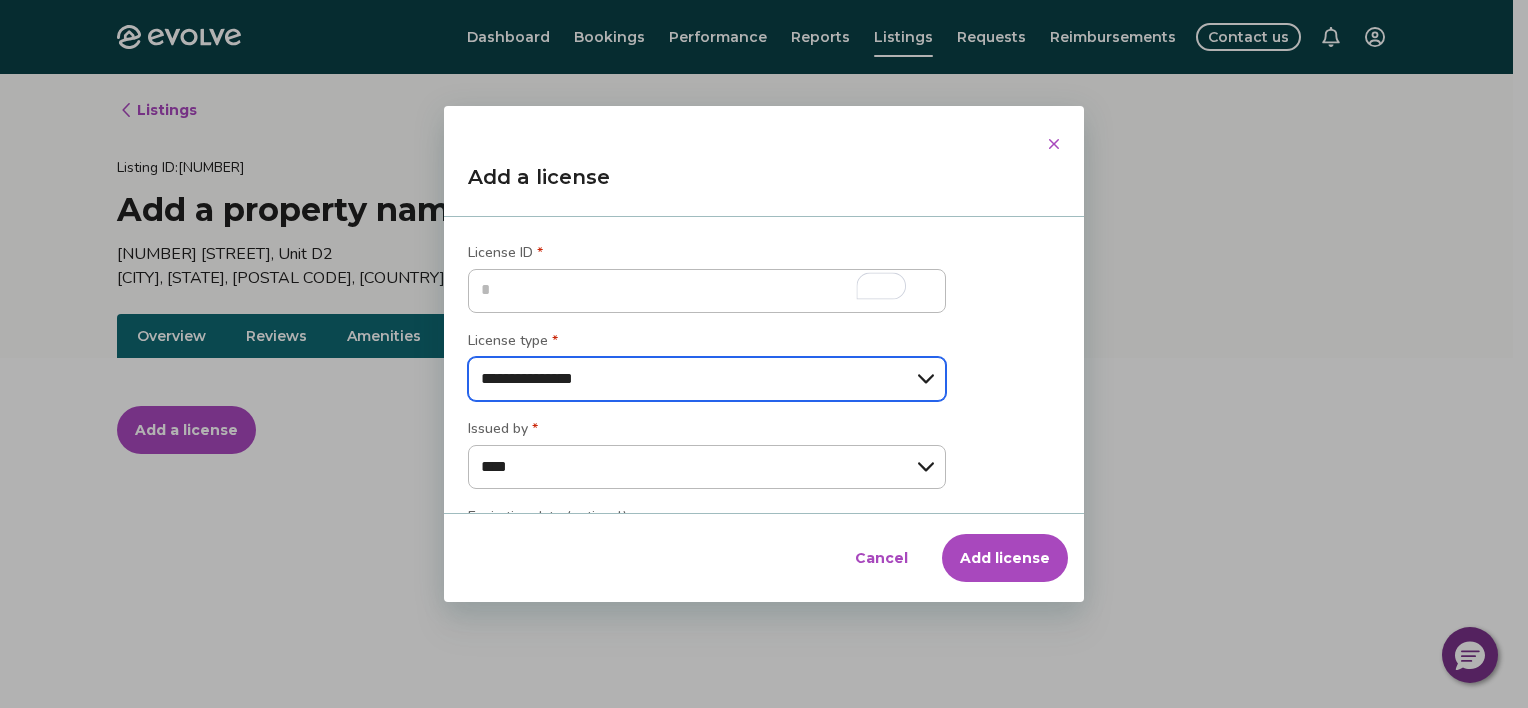 click on "[LICENSE]" at bounding box center (707, 379) 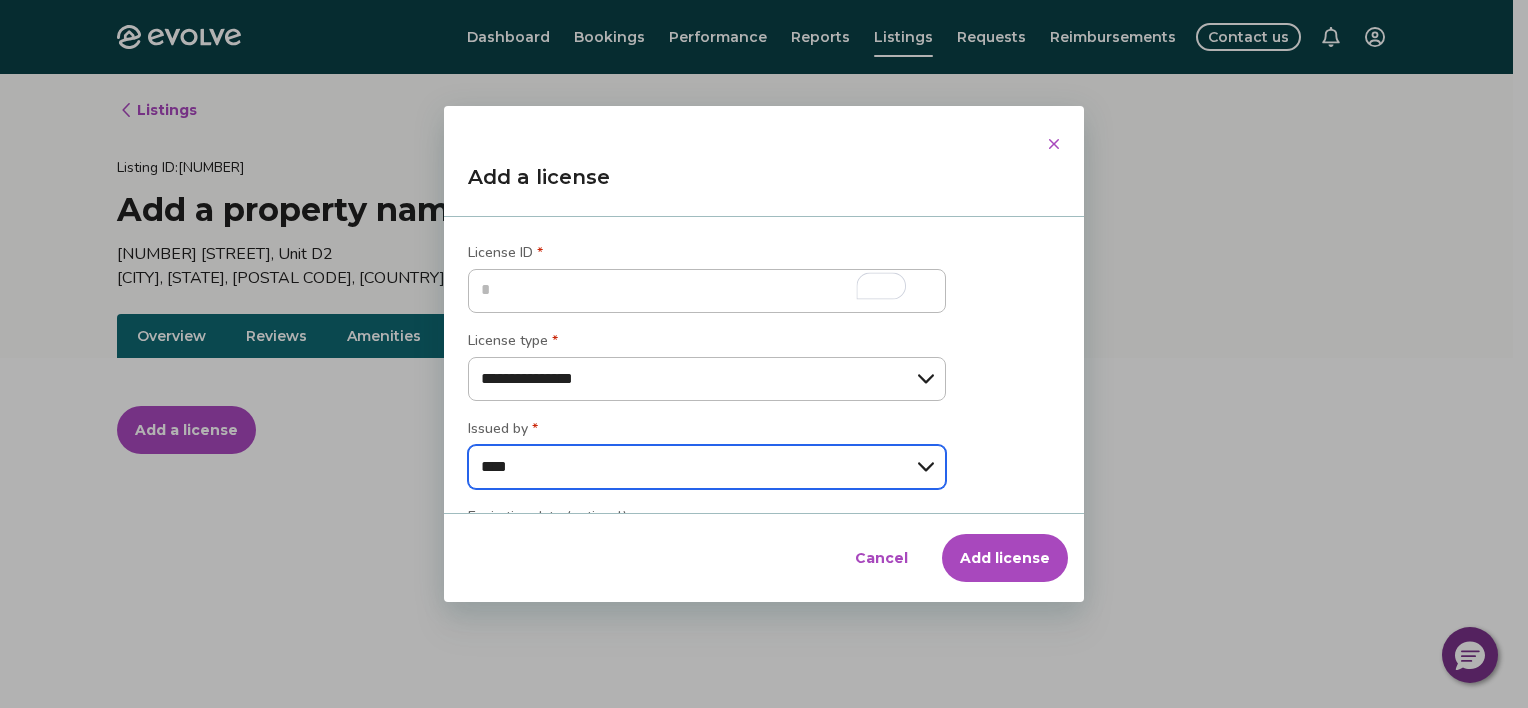 click on "[NAME] [NAME] [NAME]" at bounding box center [707, 467] 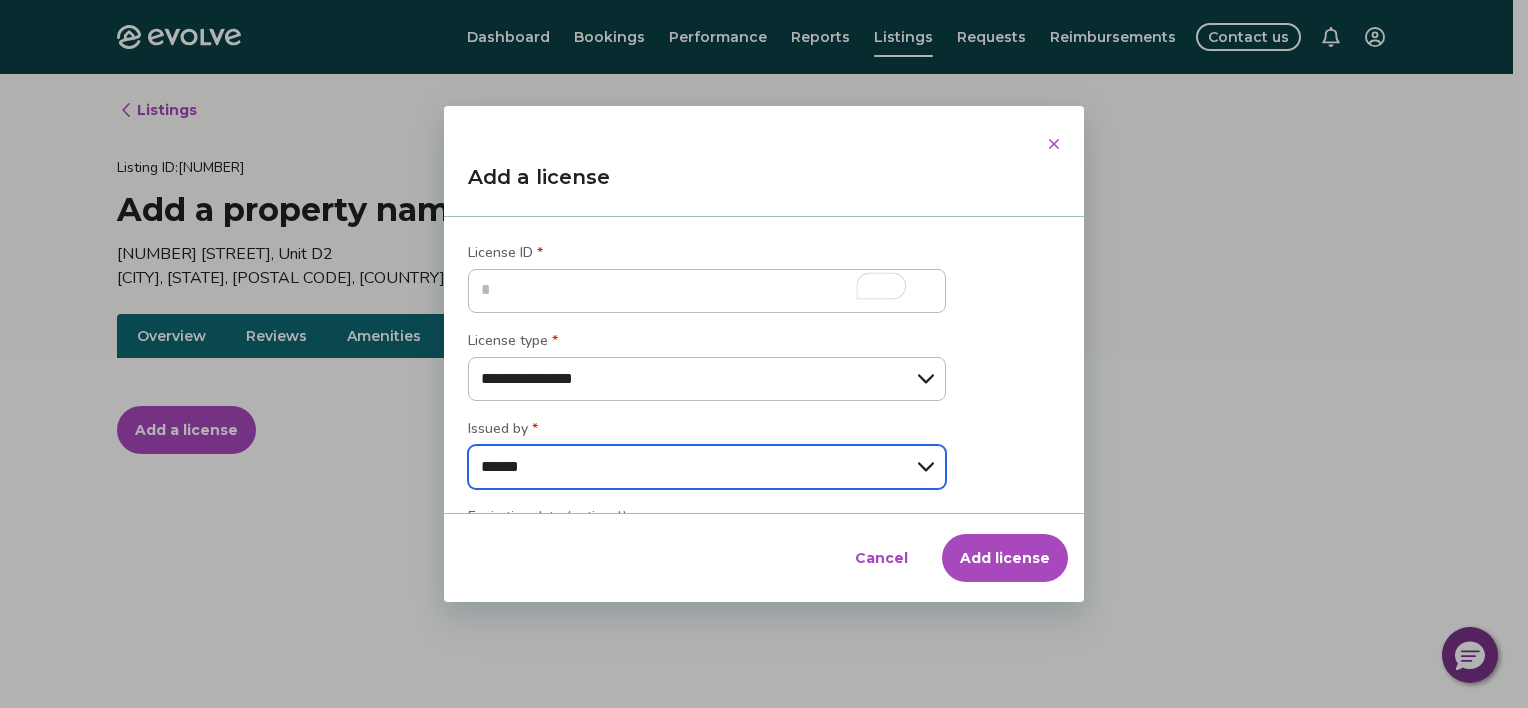 click on "[NAME] [NAME] [NAME]" at bounding box center (707, 467) 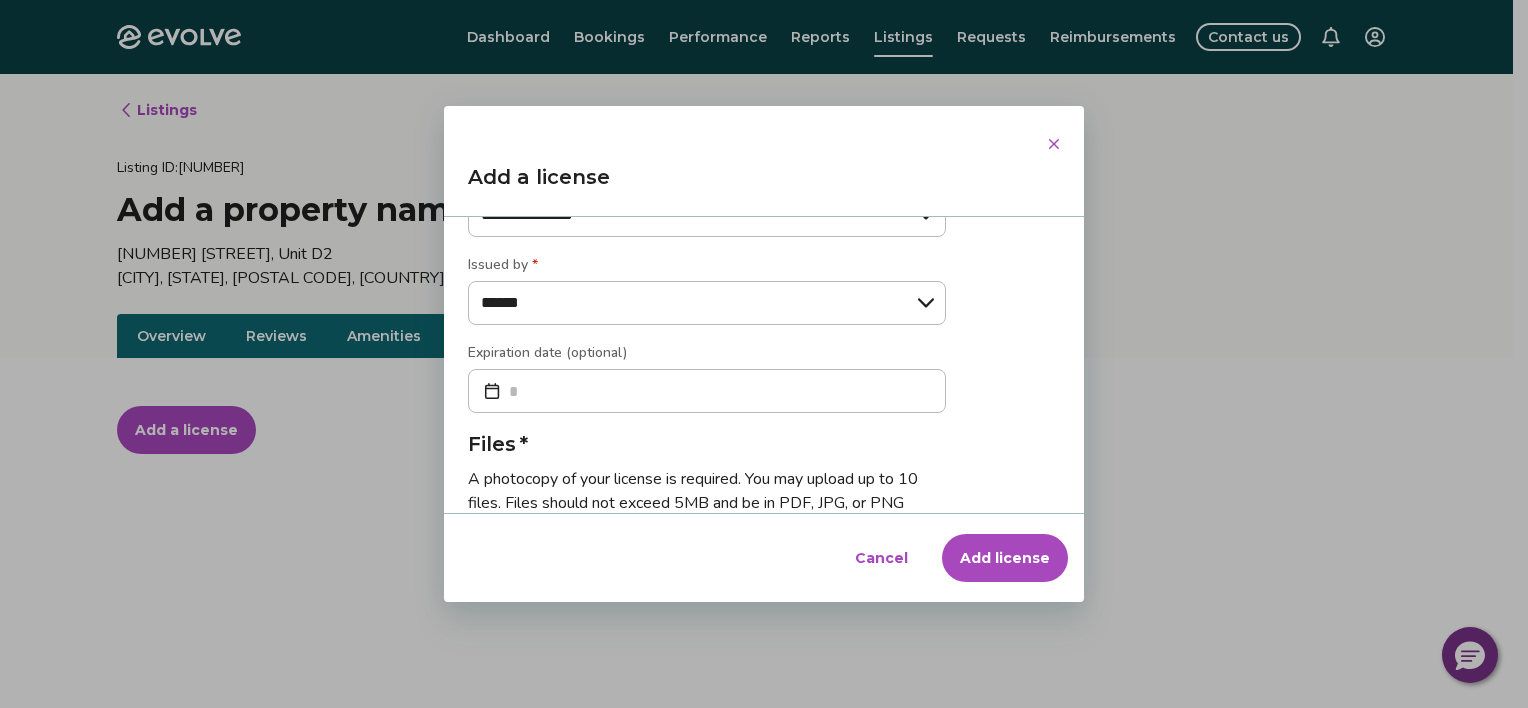 scroll, scrollTop: 177, scrollLeft: 0, axis: vertical 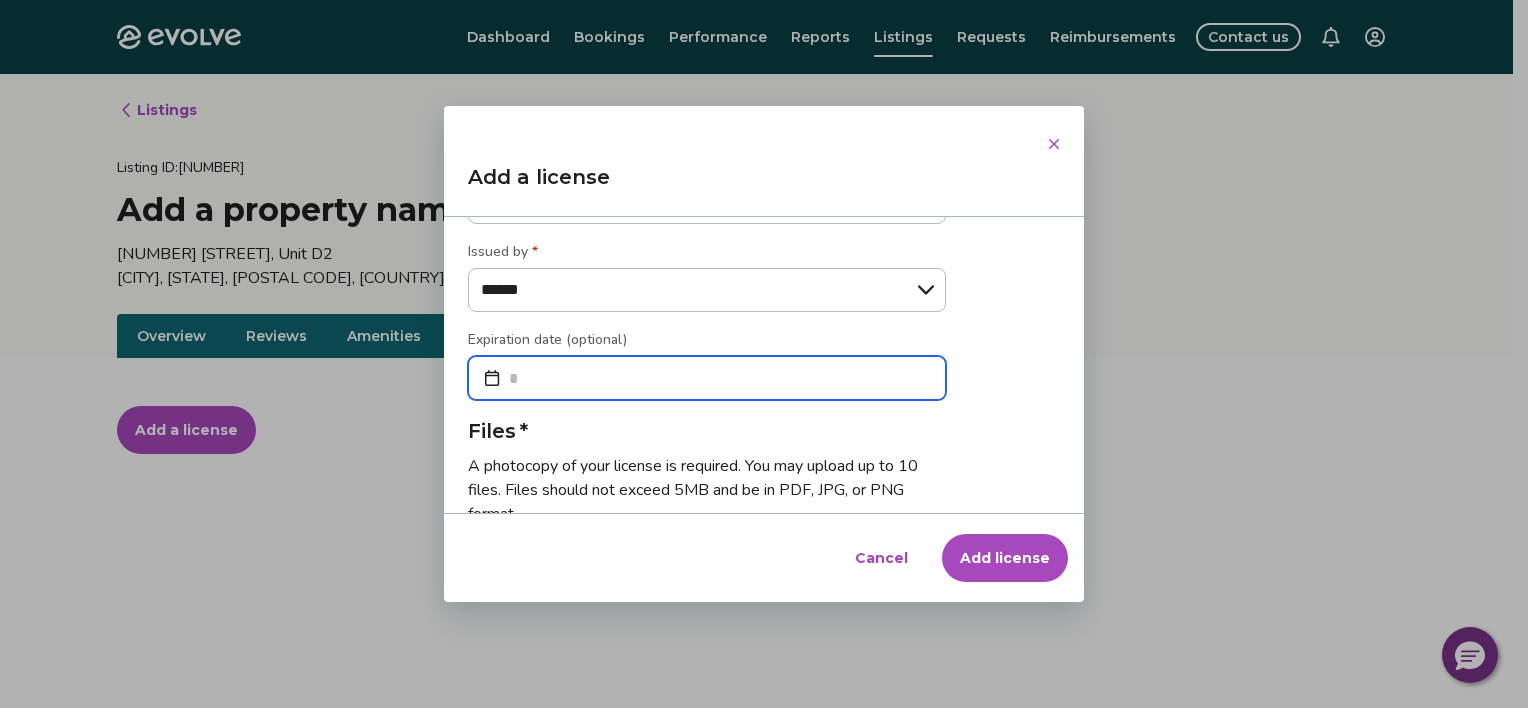 click at bounding box center (707, 378) 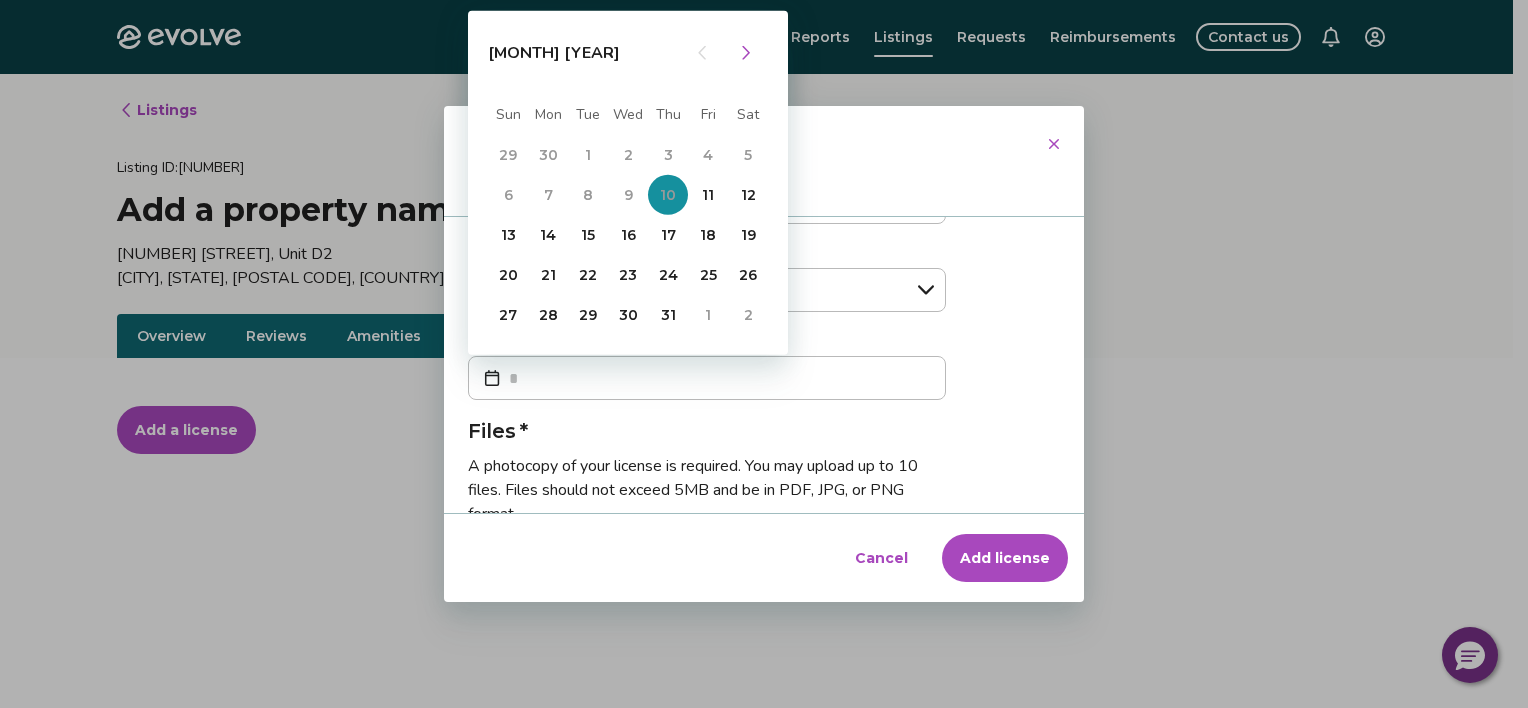 click at bounding box center [746, 53] 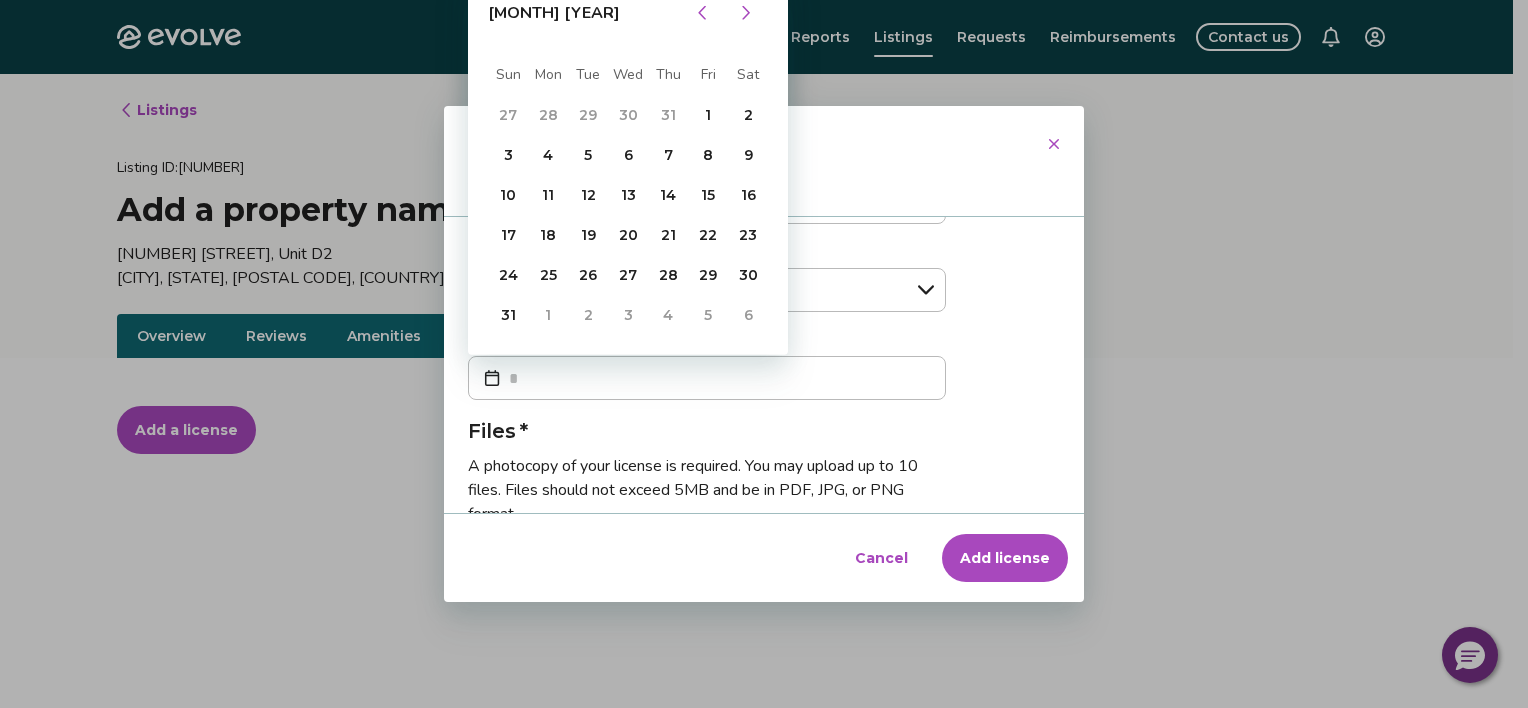 click at bounding box center (746, 13) 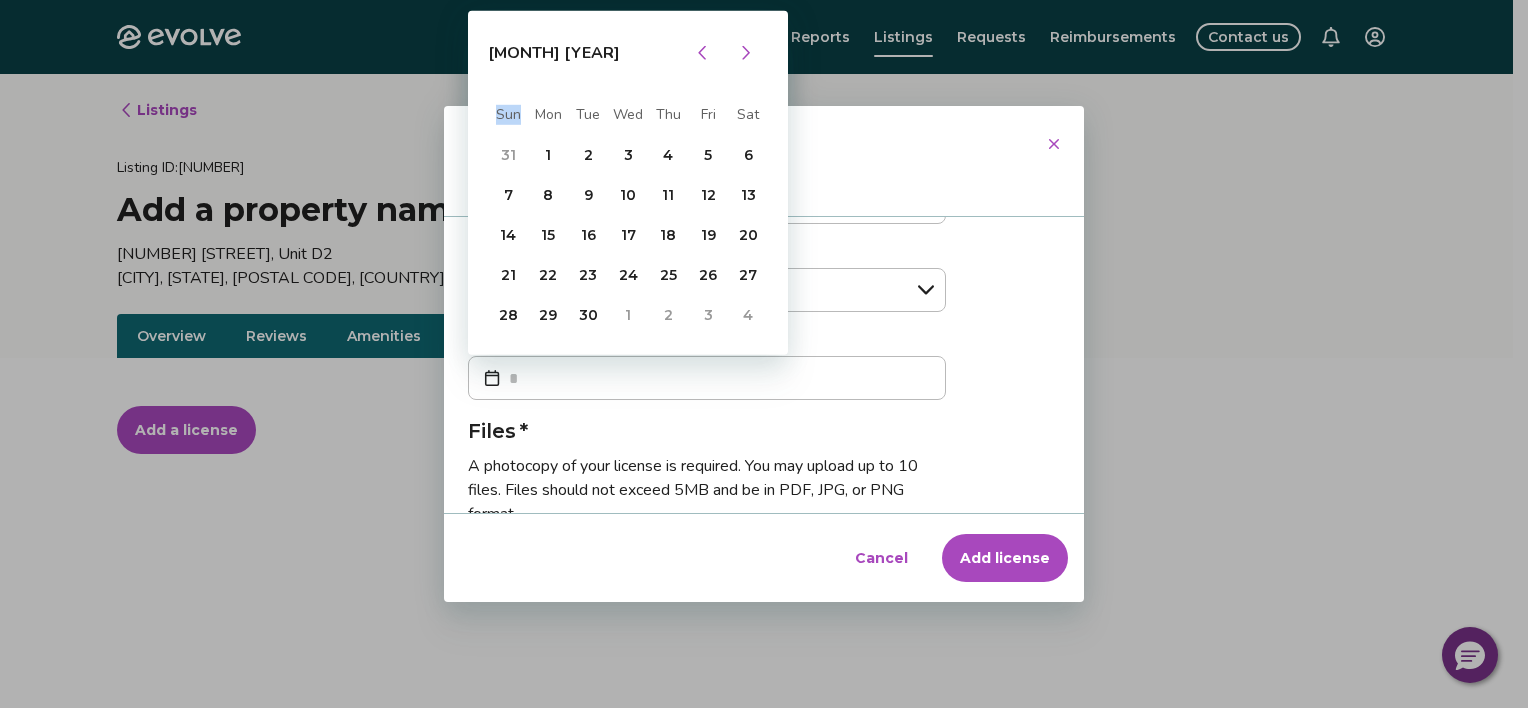 click on "[MONTH] [YEAR] Sun Mon Tue Wed Thu Fri Sat 31 1 2 3 4 5 6 7 8 9 10 11 12 13 14 15 16 17 18 19 20 21 22 23 24 25 26 27 28 29 30 1 2 3 4" at bounding box center (628, 183) 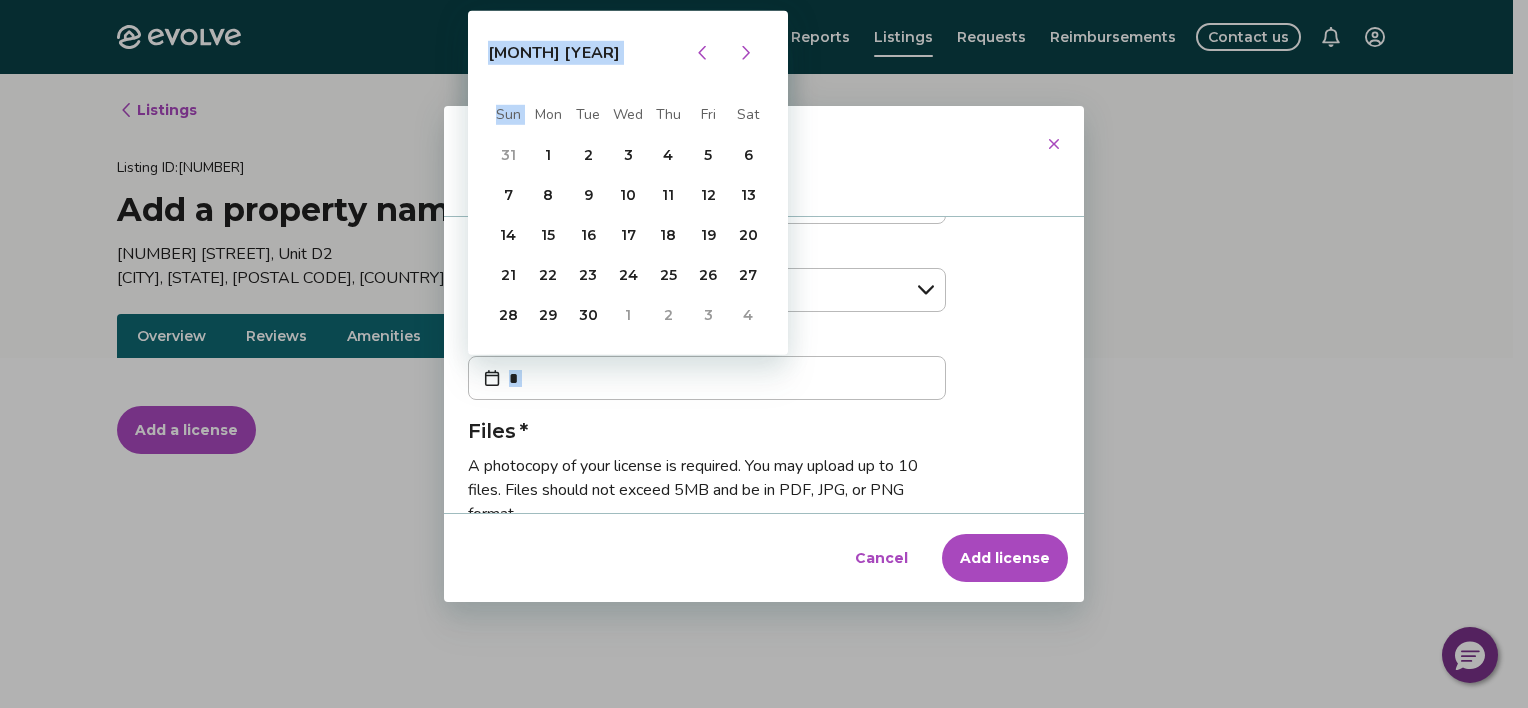 scroll, scrollTop: 0, scrollLeft: 0, axis: both 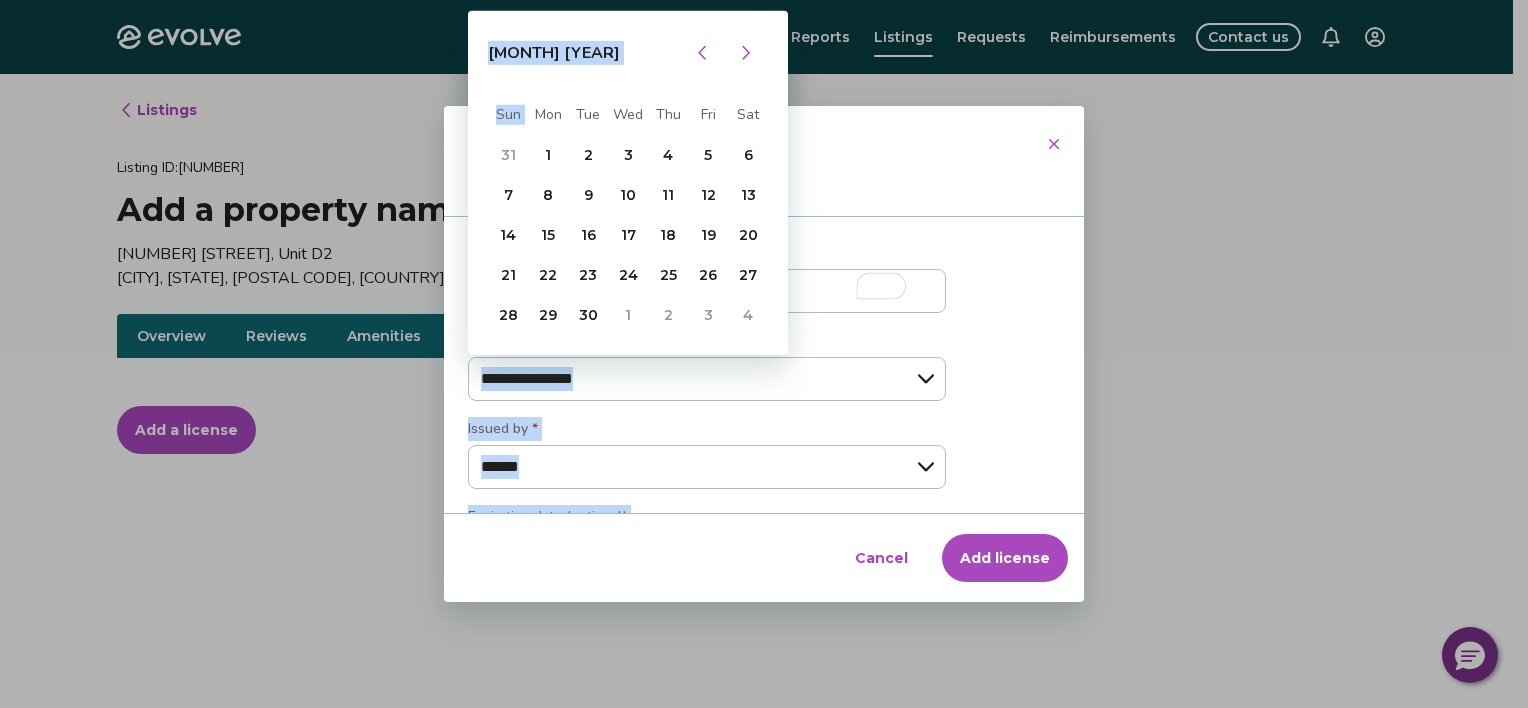 click on "Dialog Add a license License ID   * License type   * [LICENSE] Issued by   * [NAME] [NAME] [NAME] Expiration date (optional)   [MONTH] [YEAR] Sun Mon Tue Wed Thu Fri Sat 31 1 2 3 4 5 6 7 8 9 10 11 12 13 14 15 16 17 18 19 20 21 22 23 24 25 26 27 28 29 30 1 2 3 4 Files * A photocopy of your license is required. You may upload up to 10 files. Files should not exceed 5MB and be in PDF, JPG, or PNG format. Drag and drop files here or click to upload Cancel Add license" at bounding box center (764, 354) 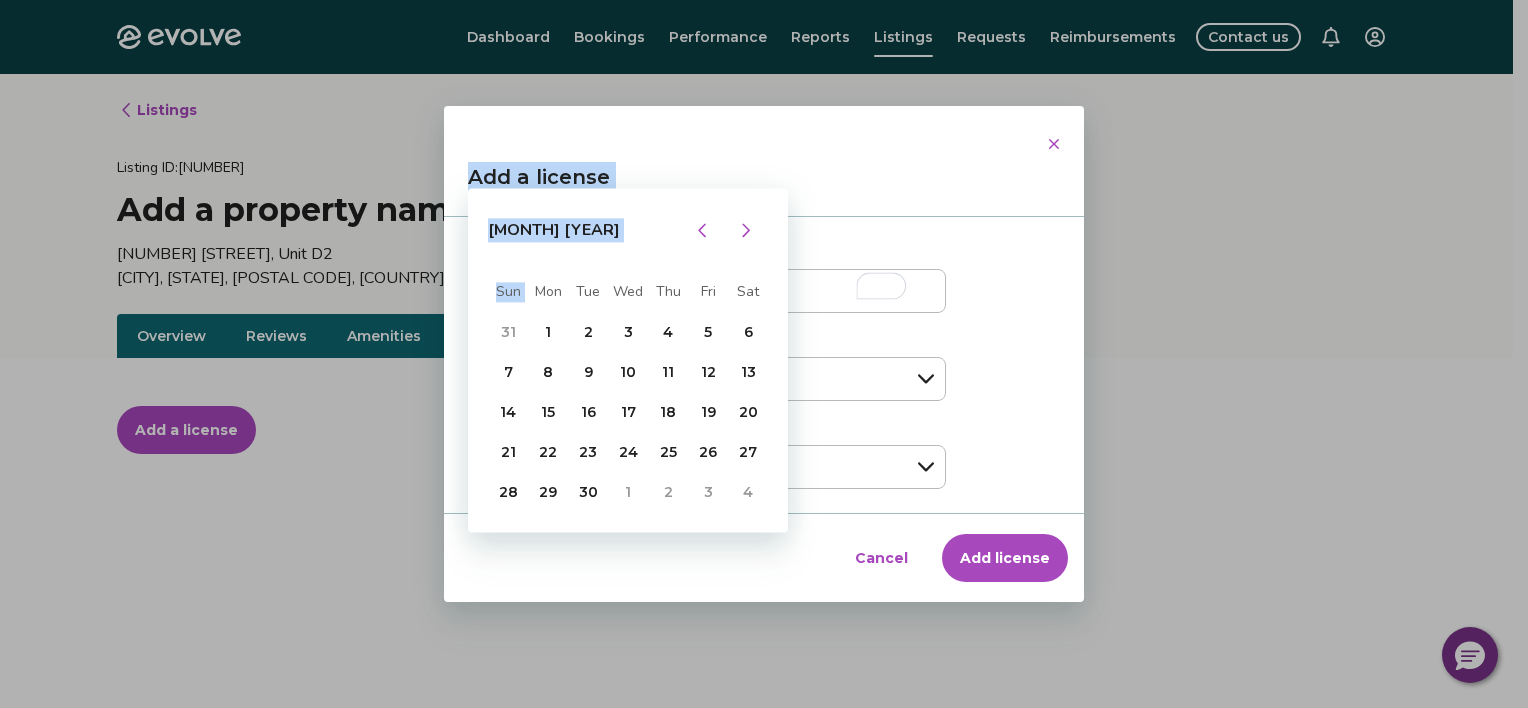 drag, startPoint x: 747, startPoint y: 20, endPoint x: 742, endPoint y: 232, distance: 212.05896 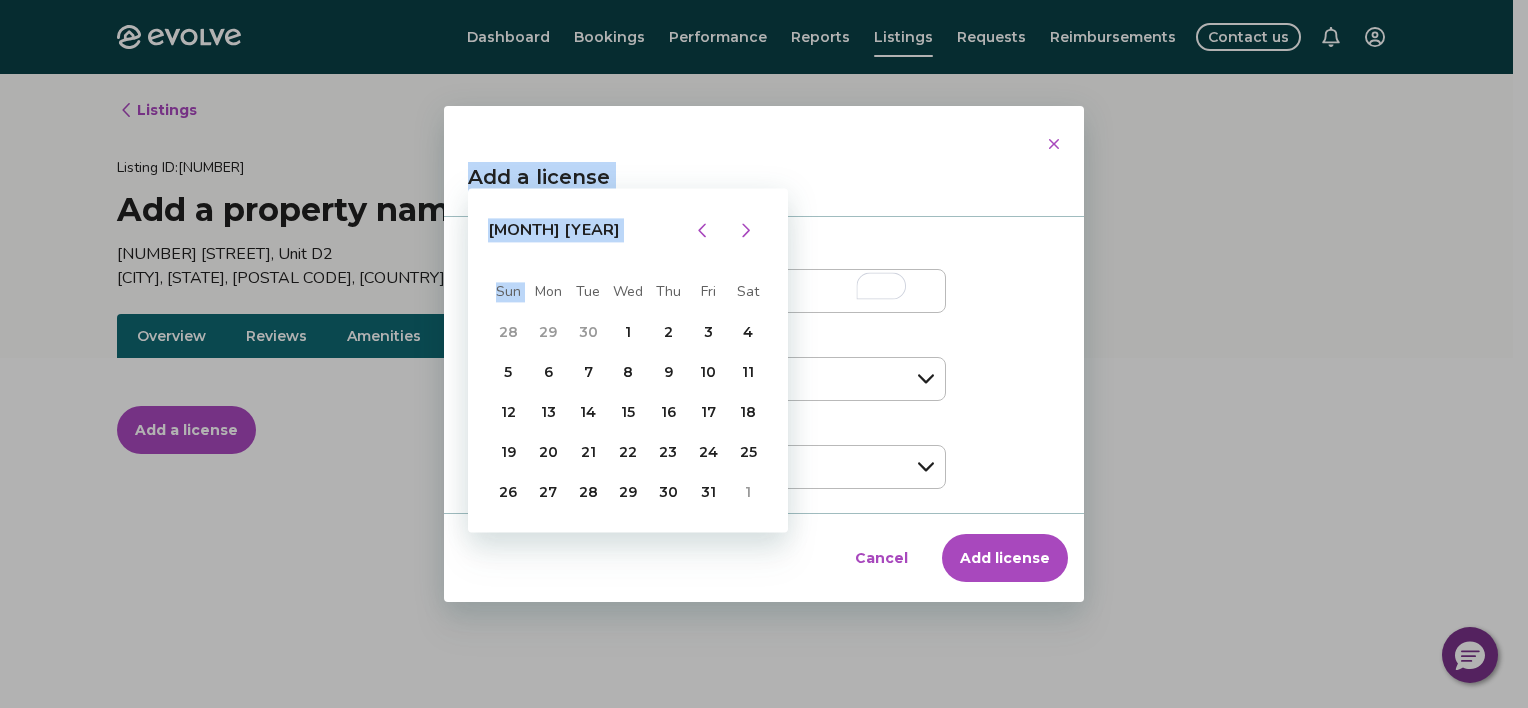 click 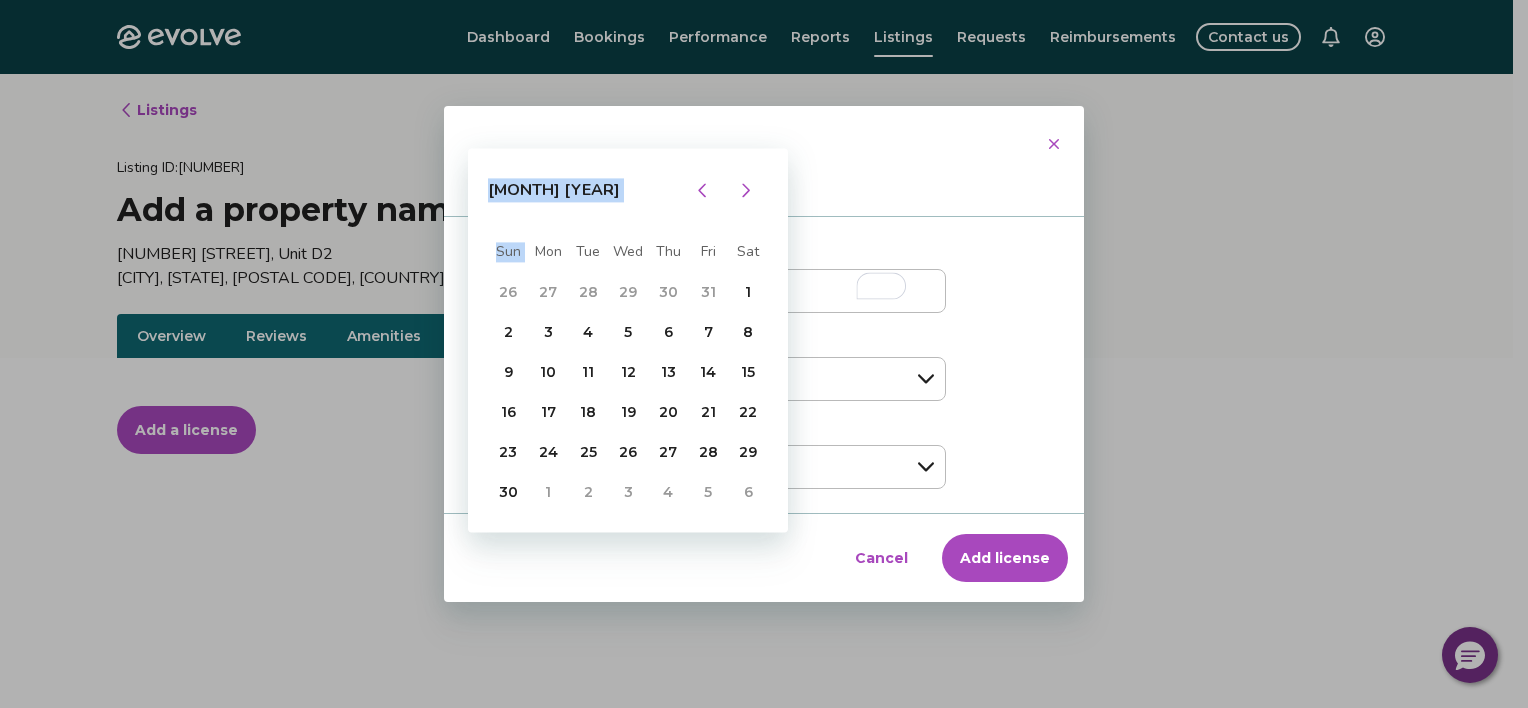 click at bounding box center (746, 191) 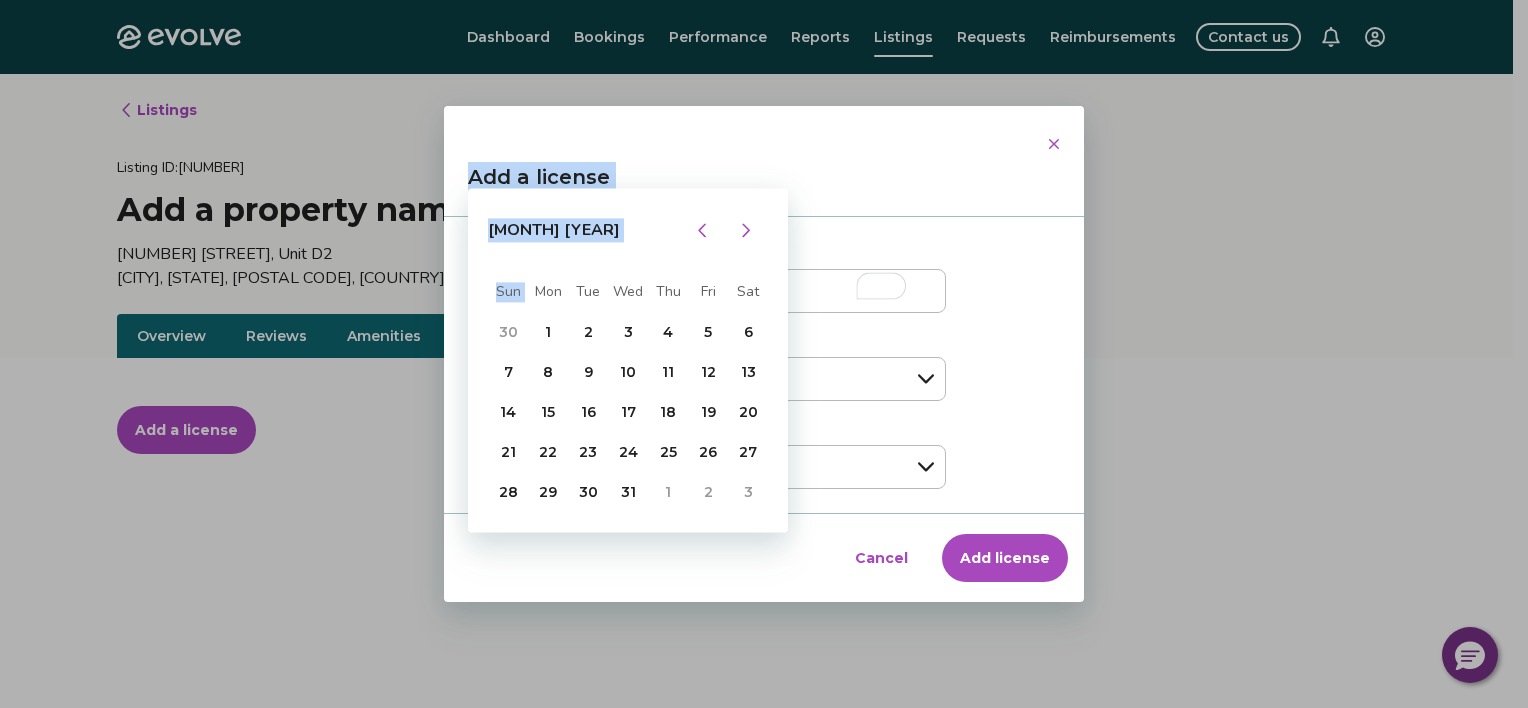 click on "31" at bounding box center (628, 493) 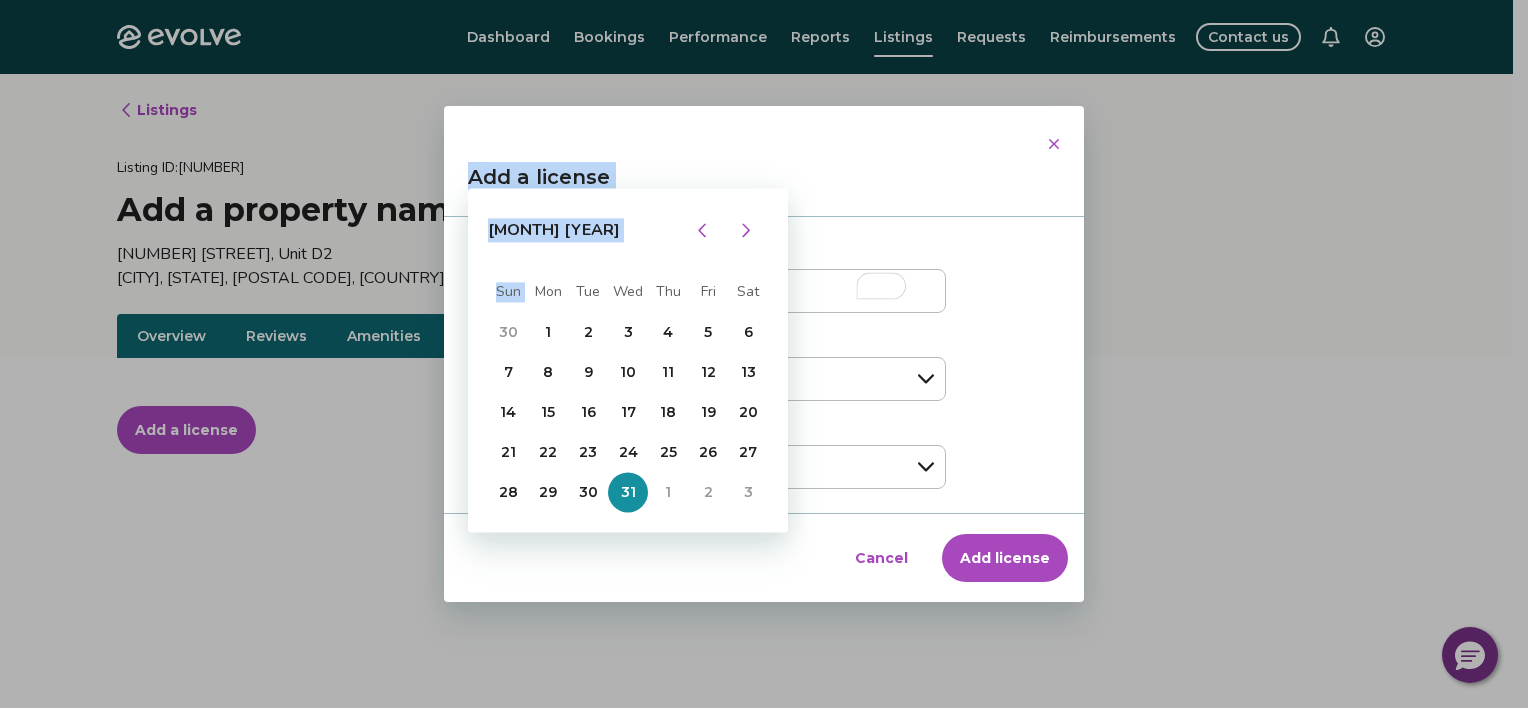 click on "License ID   * License type   * [LICENSE] Issued by   * [NAME] [NAME] [NAME] Expiration date (optional)   [DATE] Sun Mon Tue Wed Thu Fri Sat 30 1 2 3 4 5 6 7 8 9 10 11 12 13 14 15 16 17 18 19 20 21 22 23 24 25 26 27 28 29 30 31 1 2 3 Files * A photocopy of your license is required. You may upload up to 10 files. Files should not exceed 5MB and be in PDF, JPG, or PNG format. Drag and drop files here or click to upload" at bounding box center (764, 365) 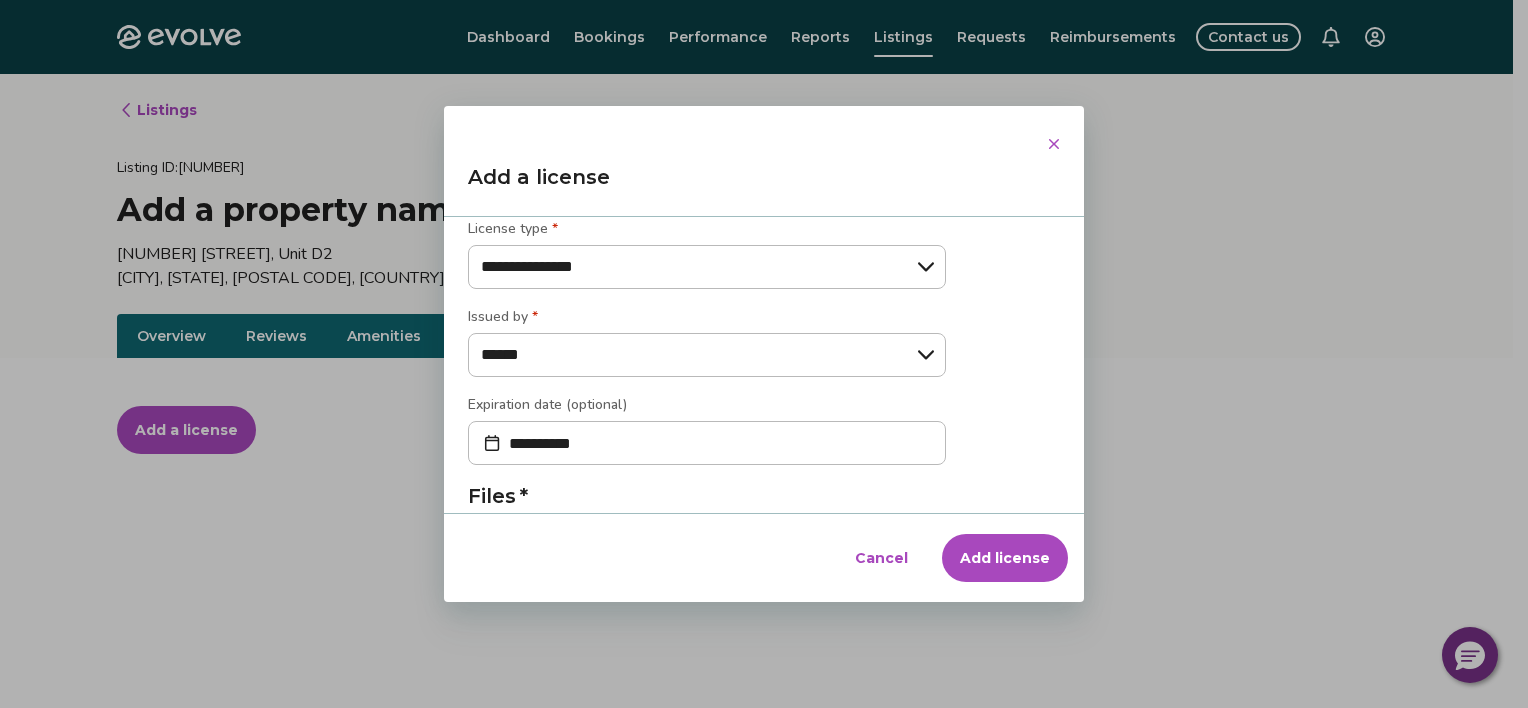 scroll, scrollTop: 114, scrollLeft: 0, axis: vertical 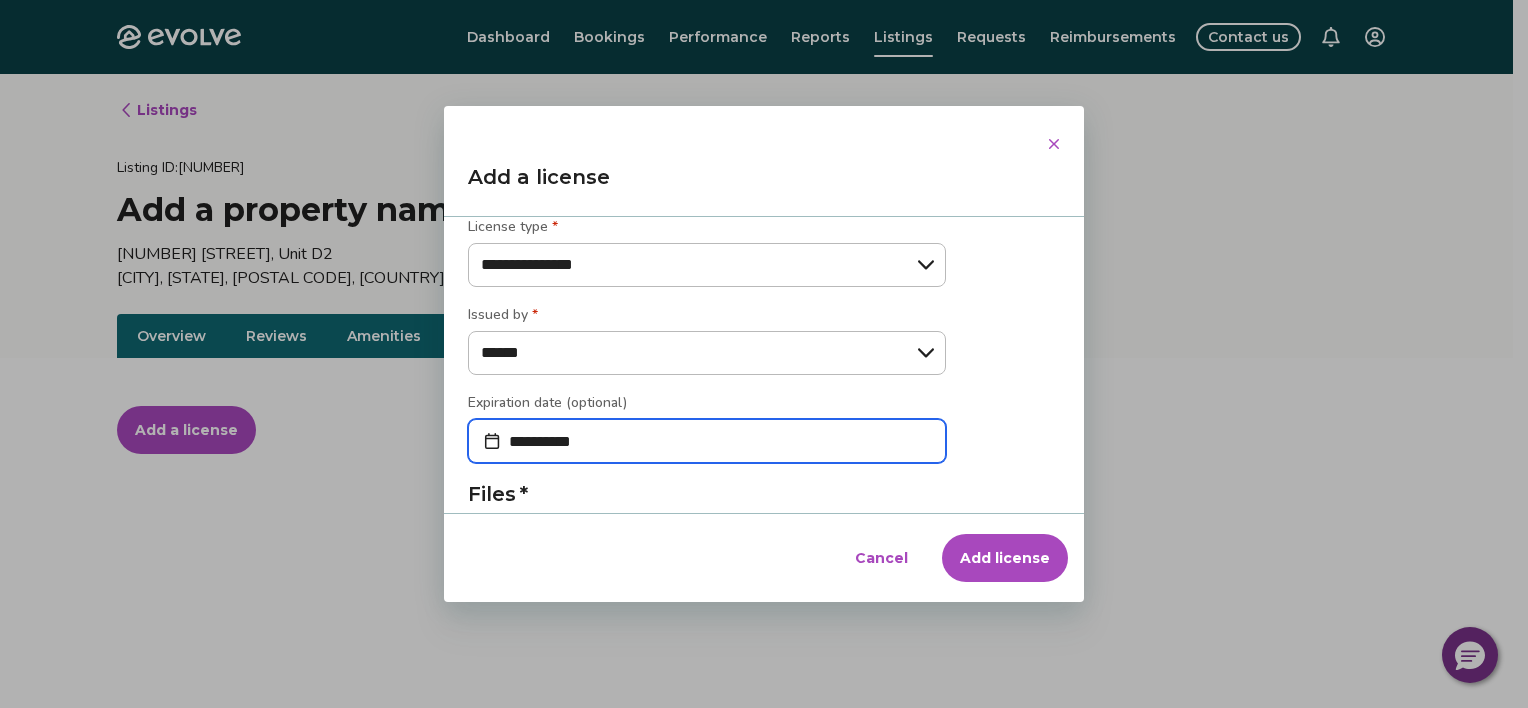 drag, startPoint x: 552, startPoint y: 440, endPoint x: 453, endPoint y: 449, distance: 99.40825 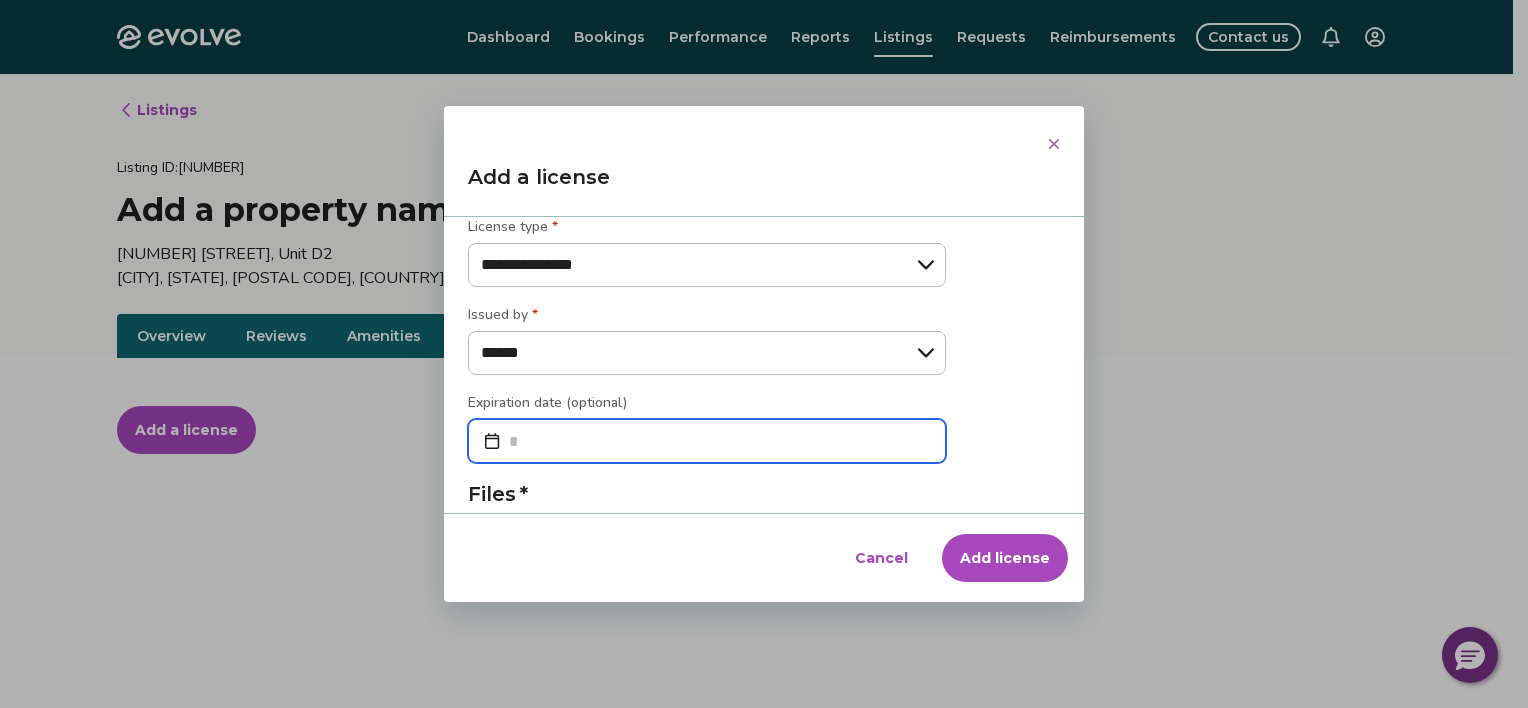 type 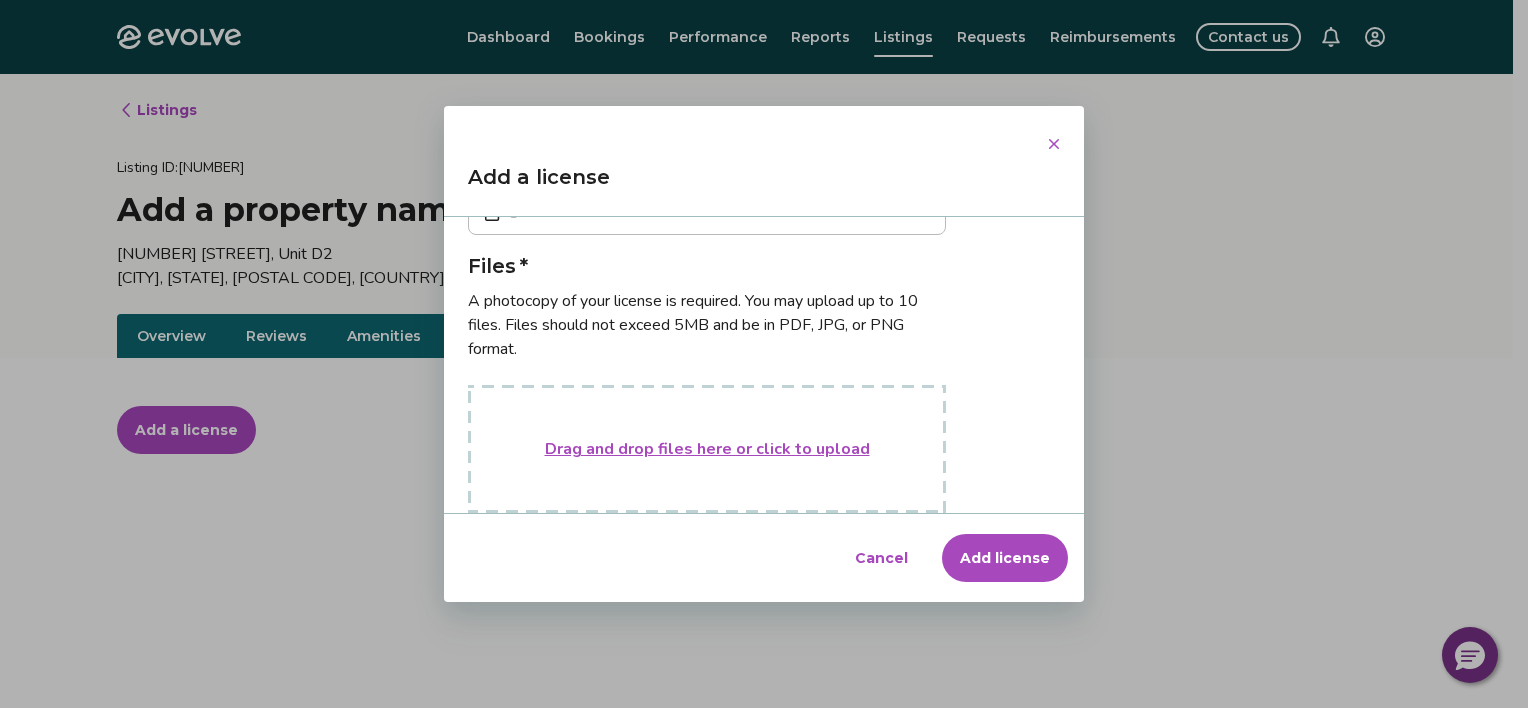 scroll, scrollTop: 348, scrollLeft: 0, axis: vertical 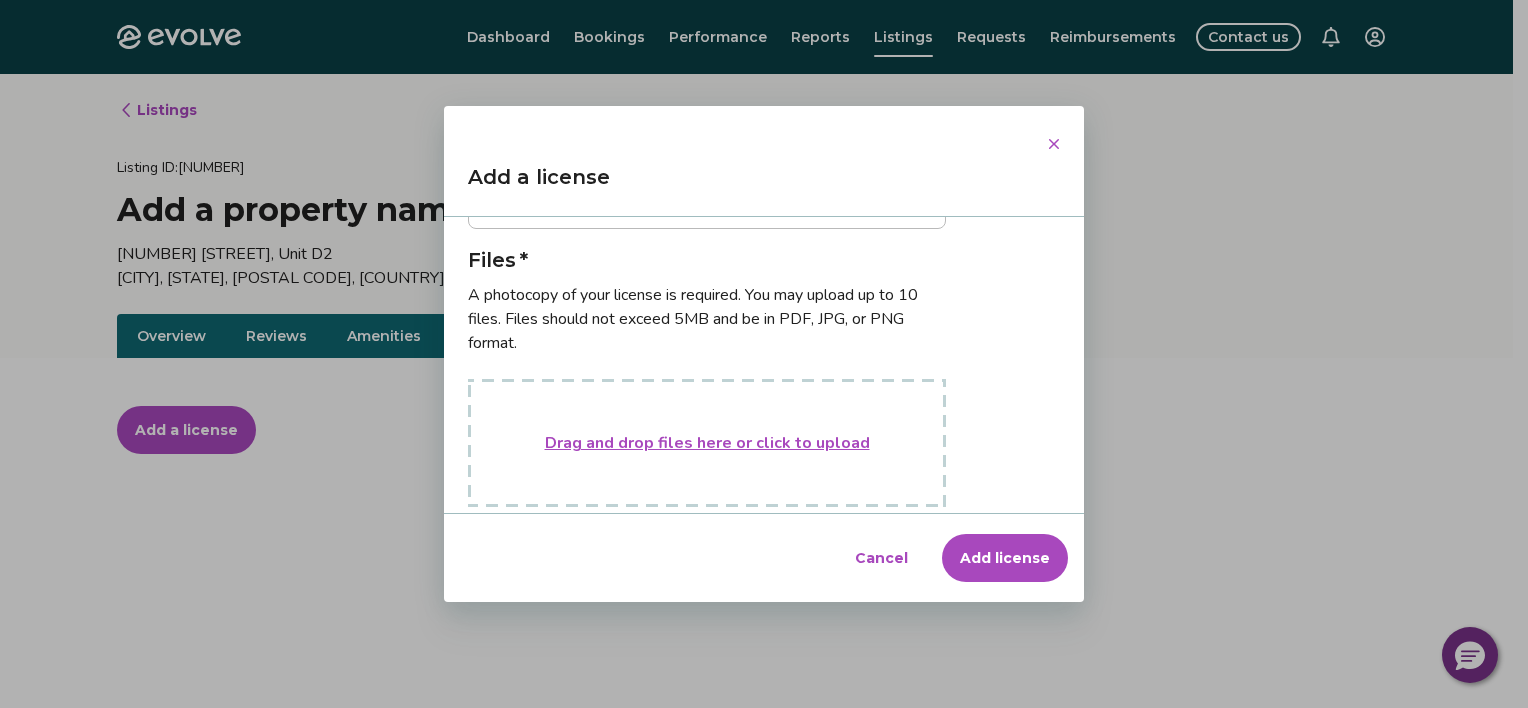 click on "Drag and drop files here or click to upload" at bounding box center [707, 443] 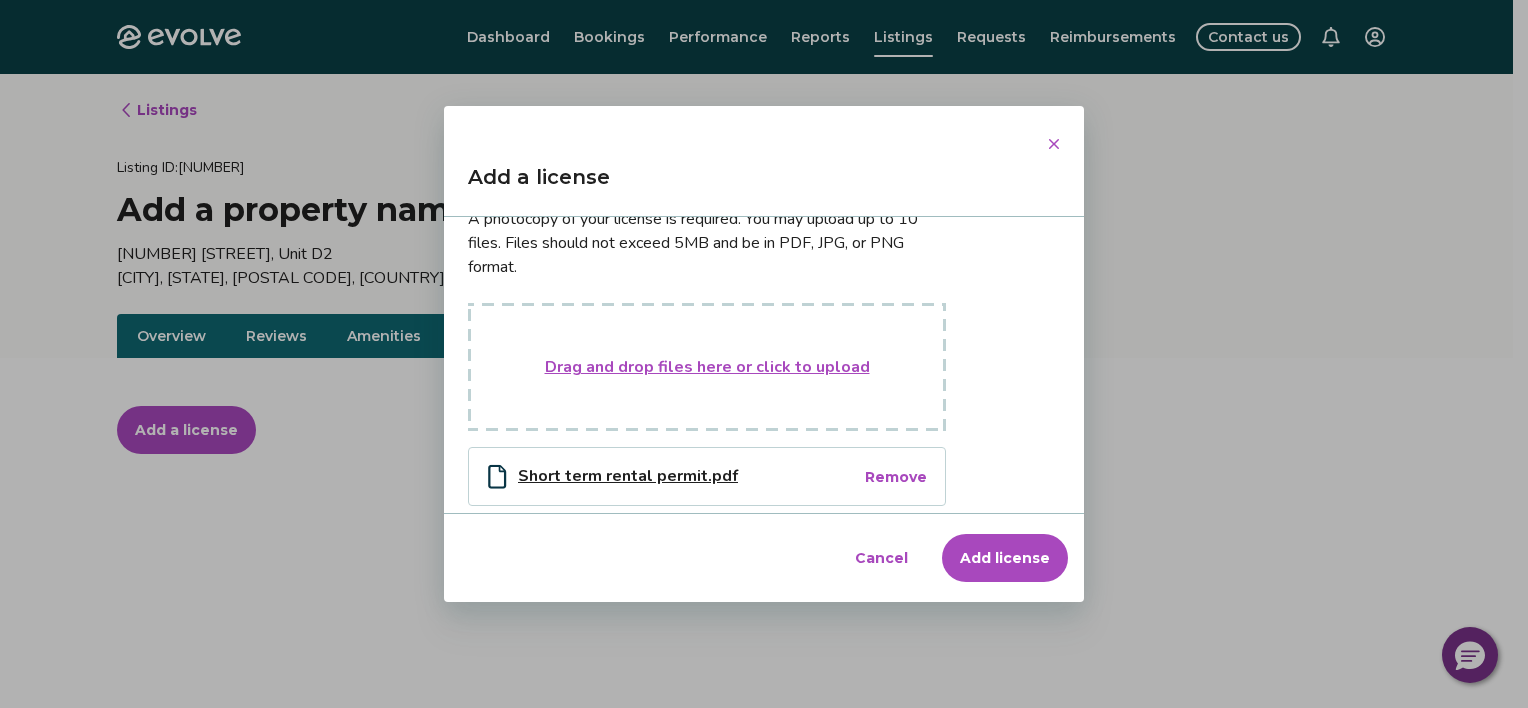 scroll, scrollTop: 514, scrollLeft: 0, axis: vertical 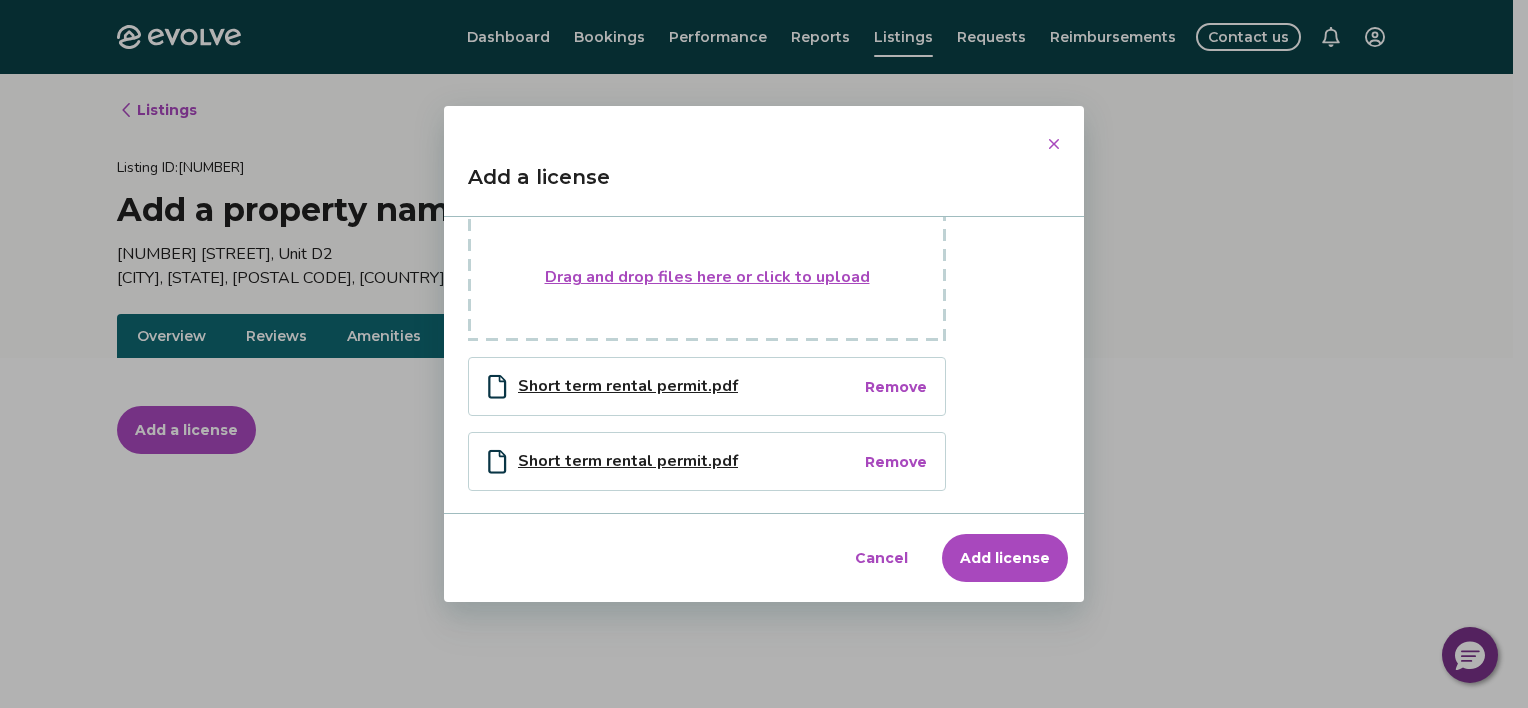 click on "Remove" at bounding box center [896, 462] 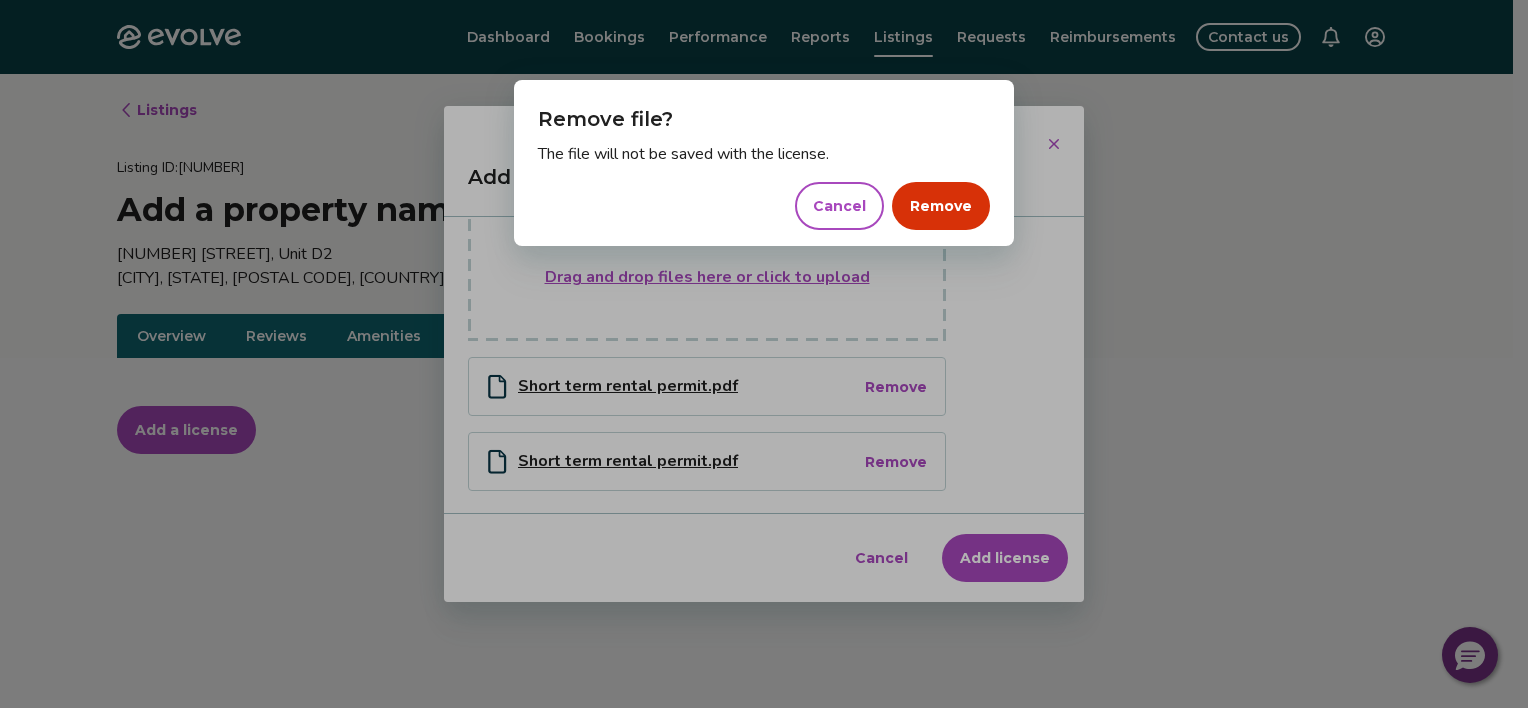 click on "Remove" at bounding box center [941, 206] 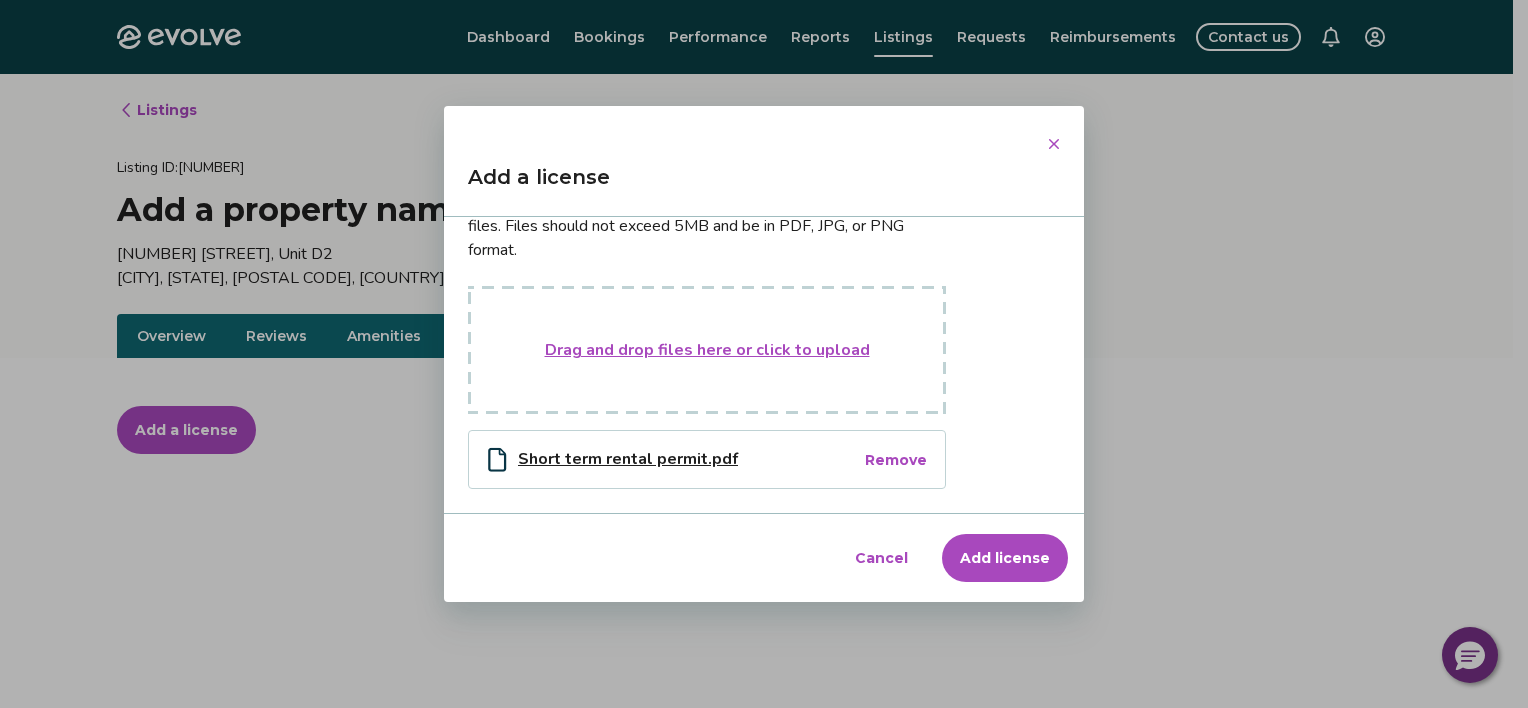 scroll, scrollTop: 440, scrollLeft: 0, axis: vertical 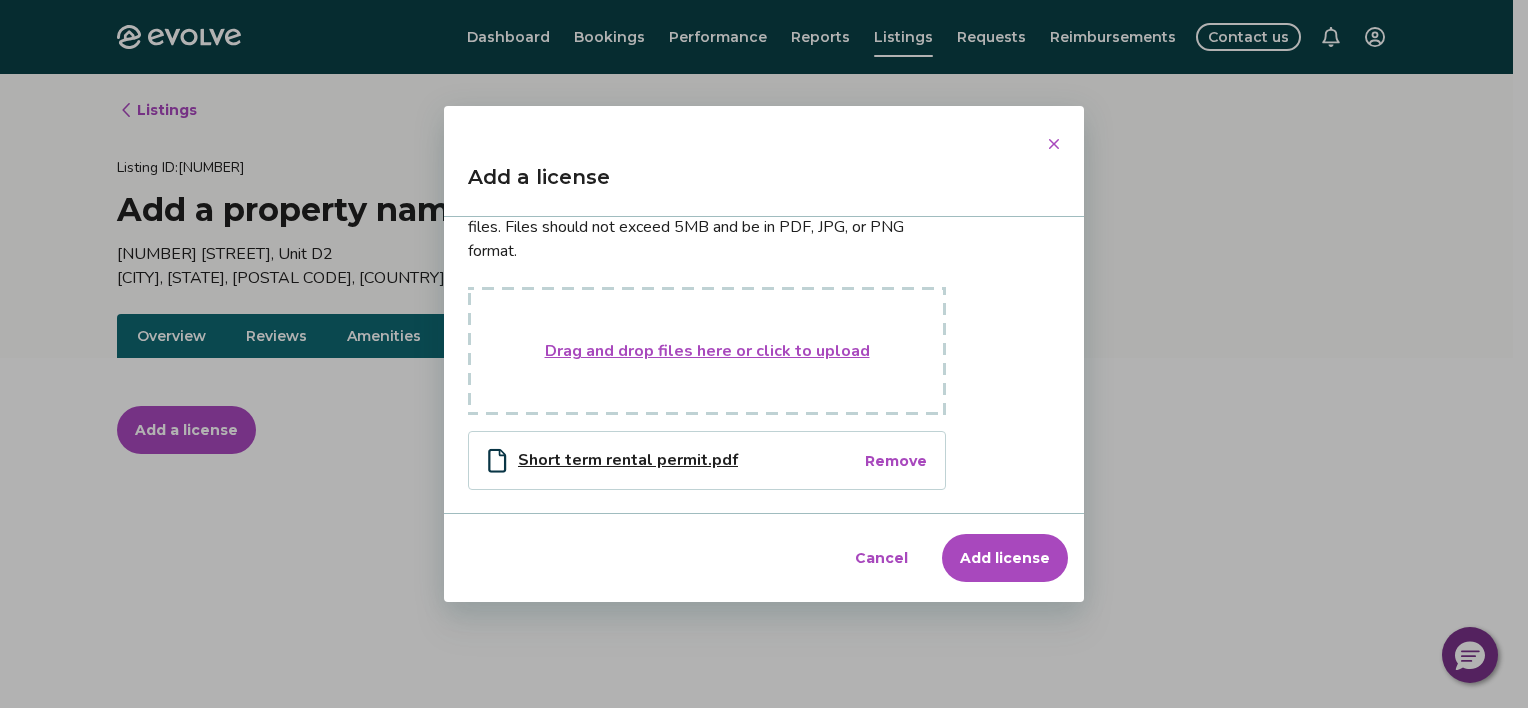 click on "Add license" at bounding box center (1005, 558) 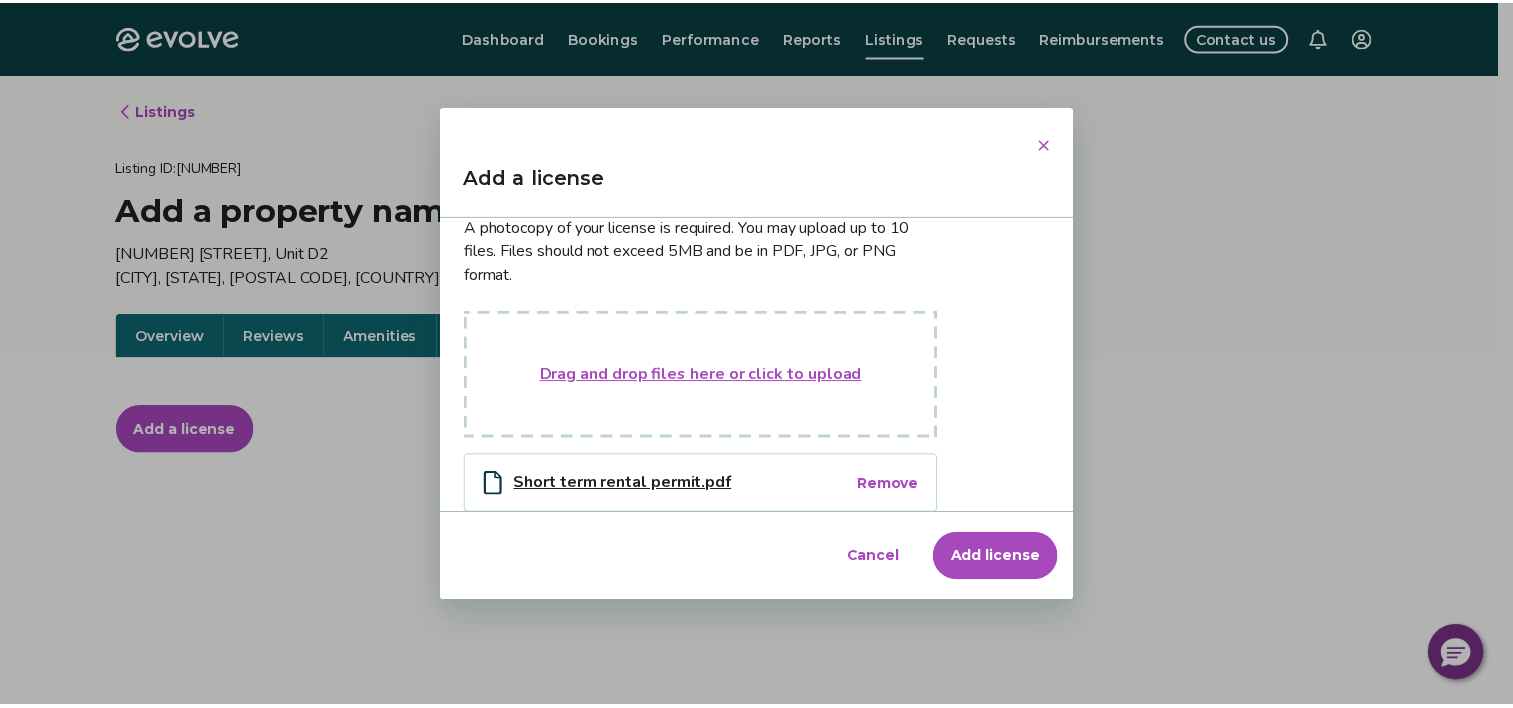 scroll, scrollTop: 0, scrollLeft: 0, axis: both 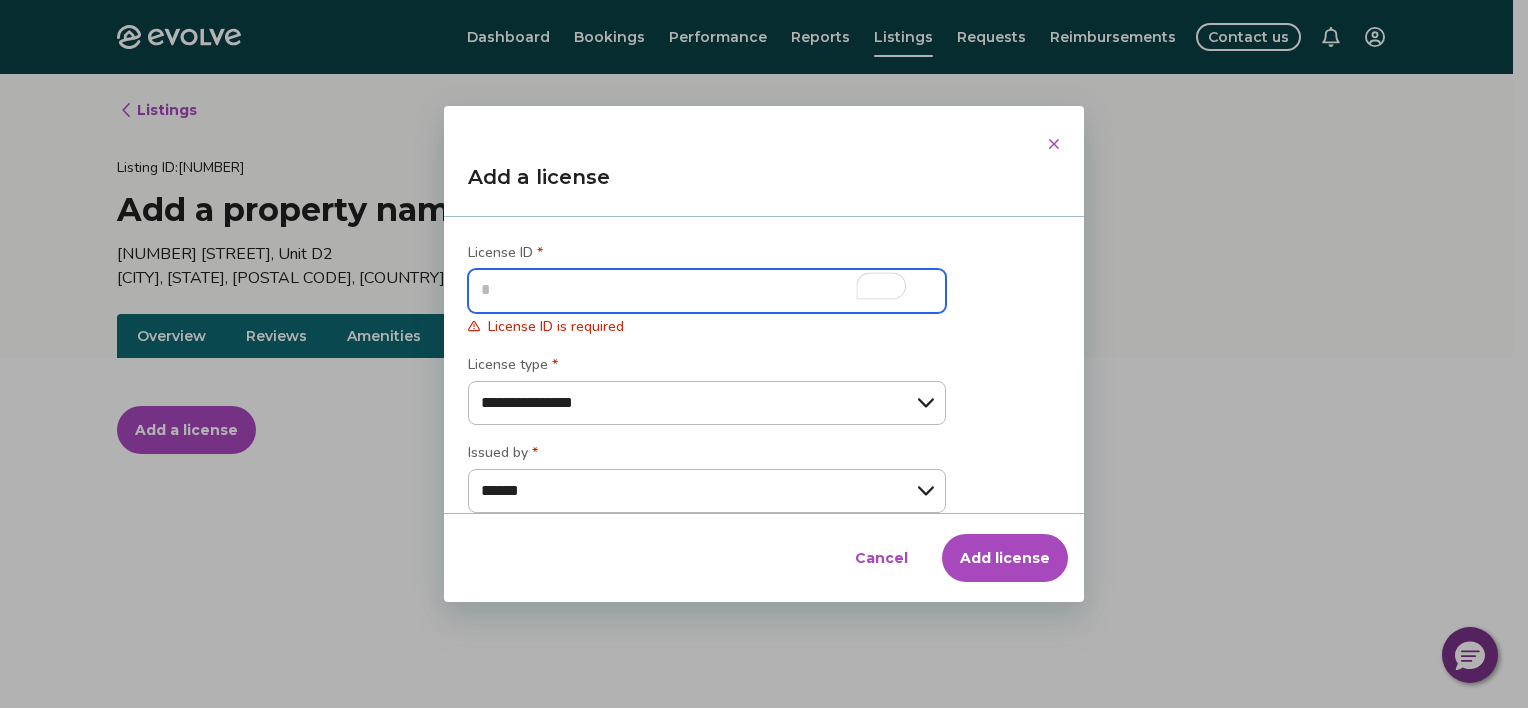 type on "*" 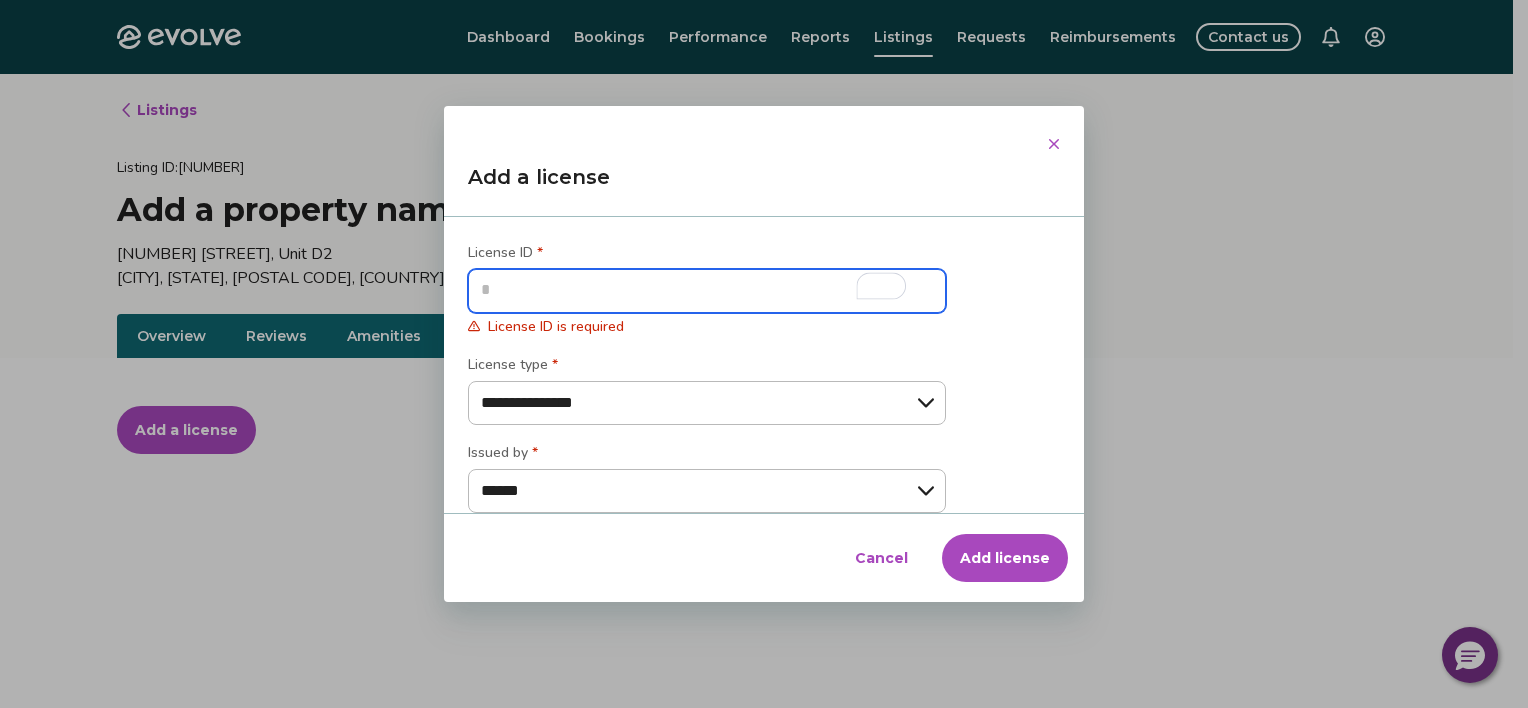 type on "*" 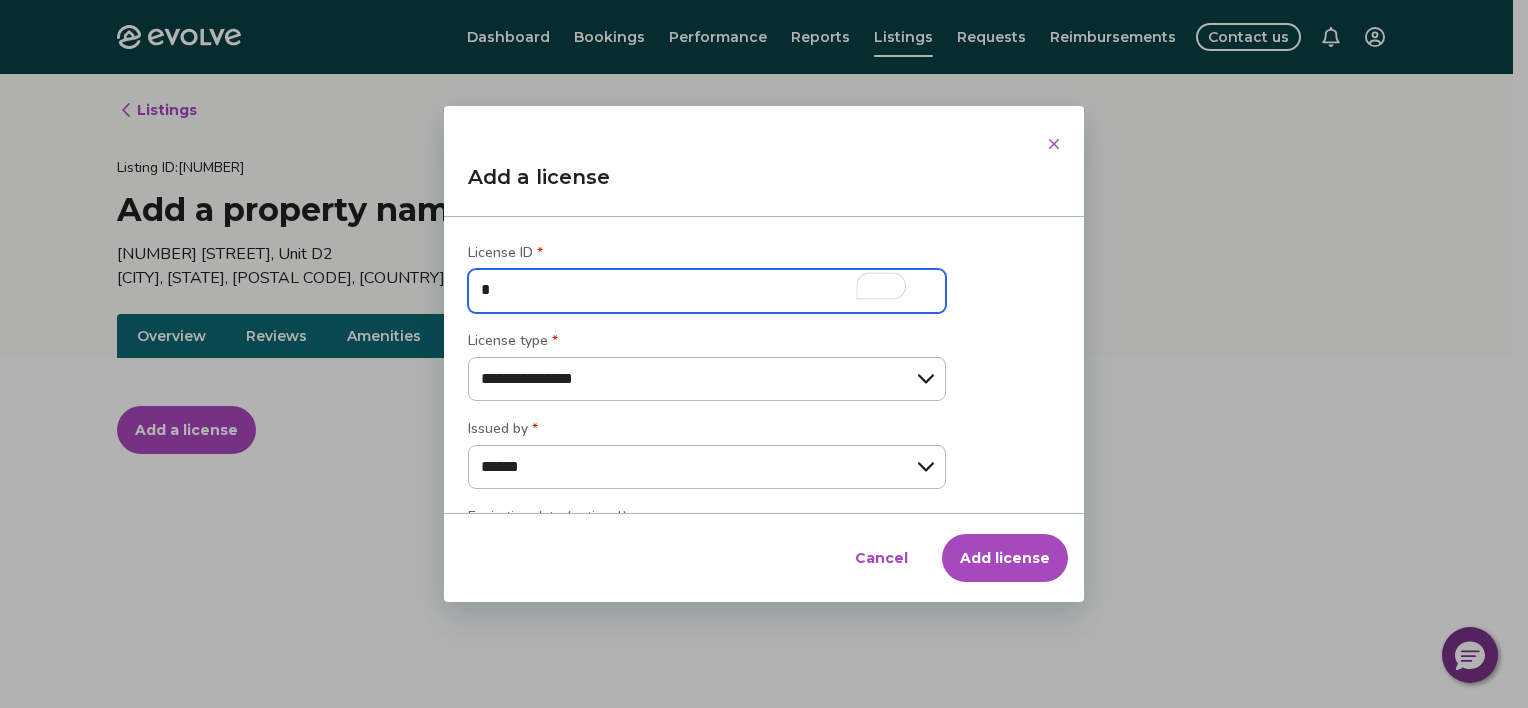 type on "**" 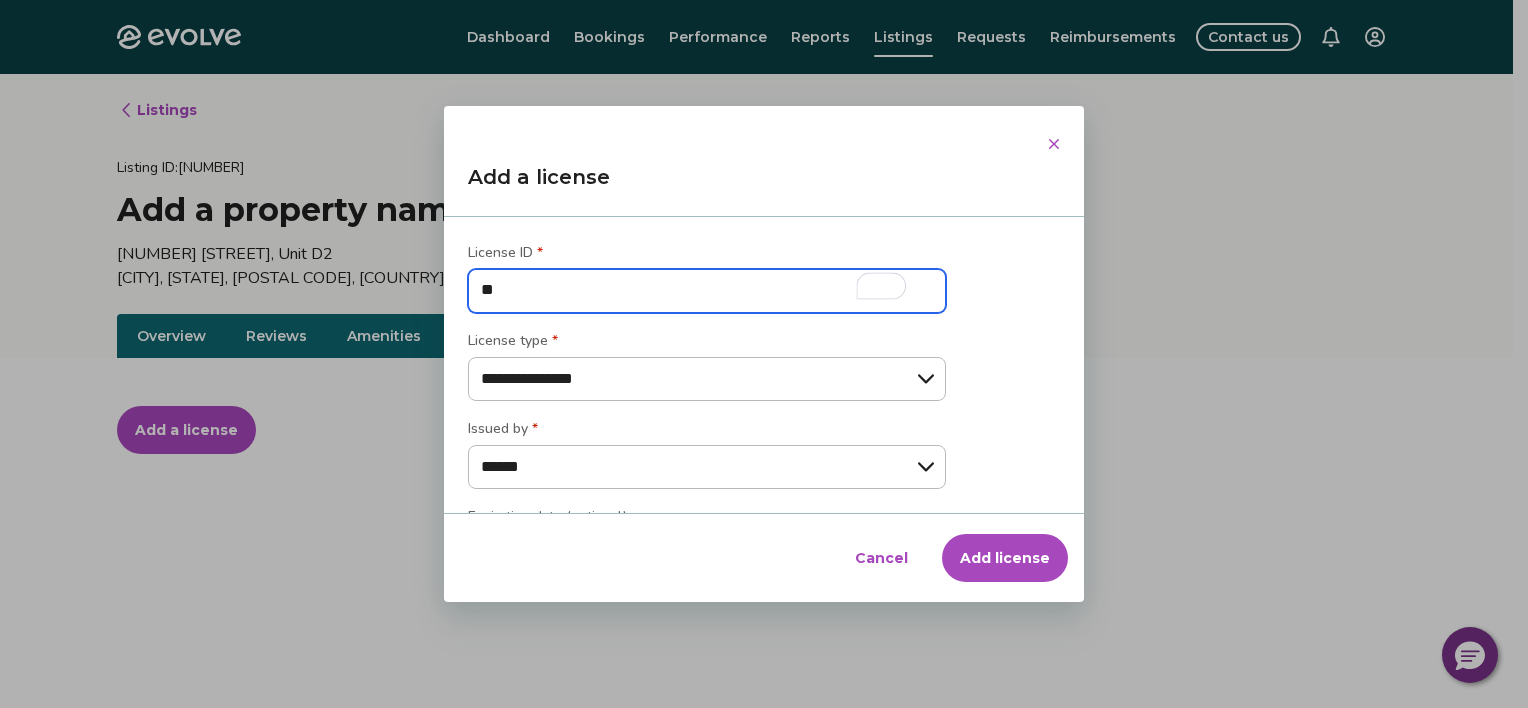 type on "*" 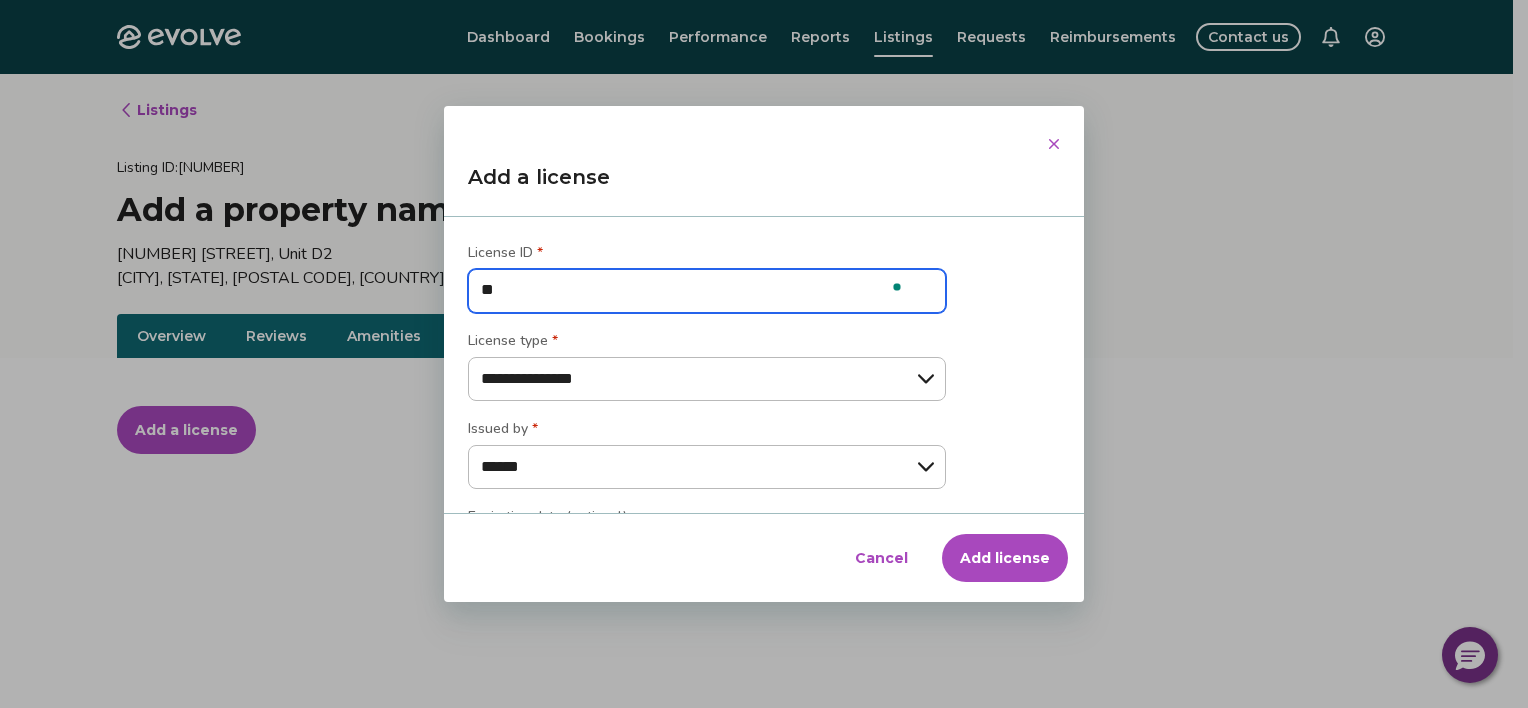 type on "***" 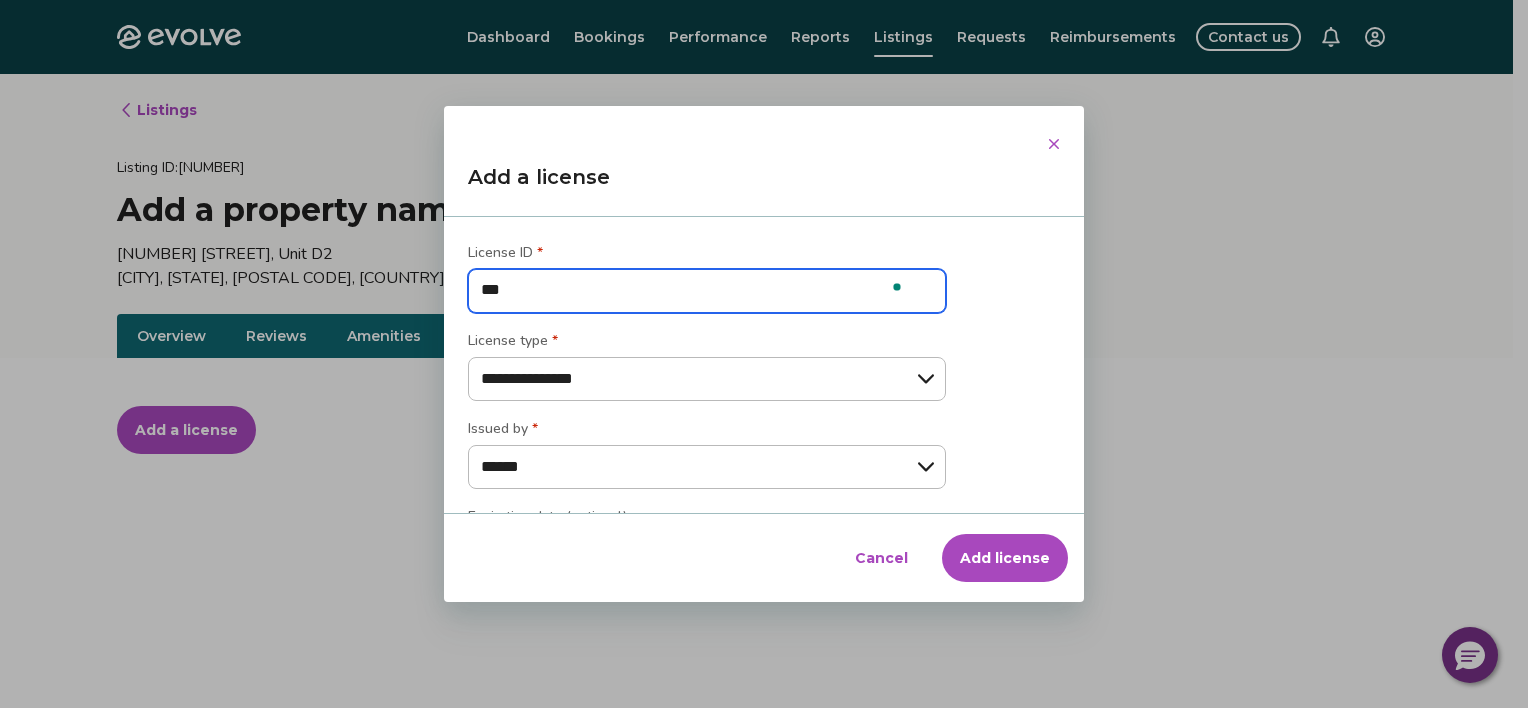 type on "****" 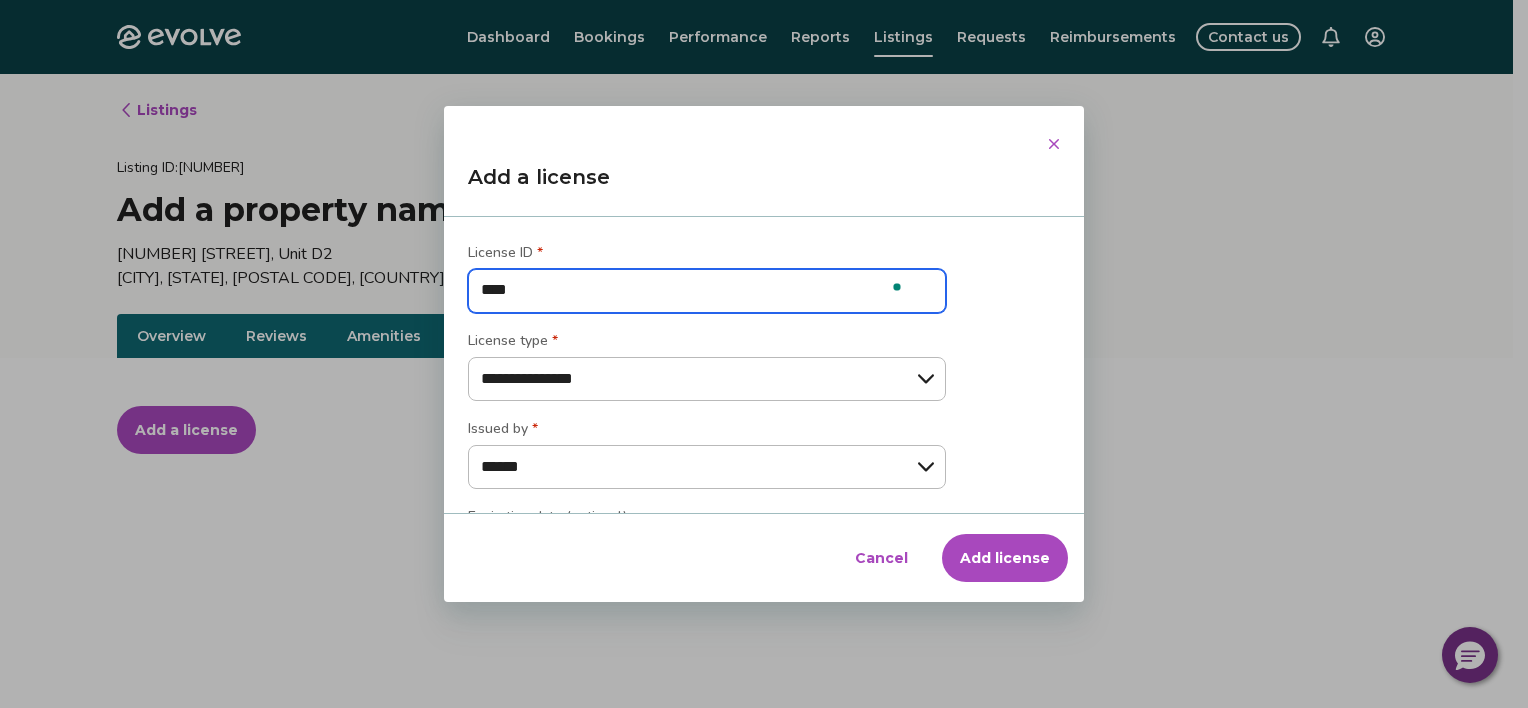 type on "*****" 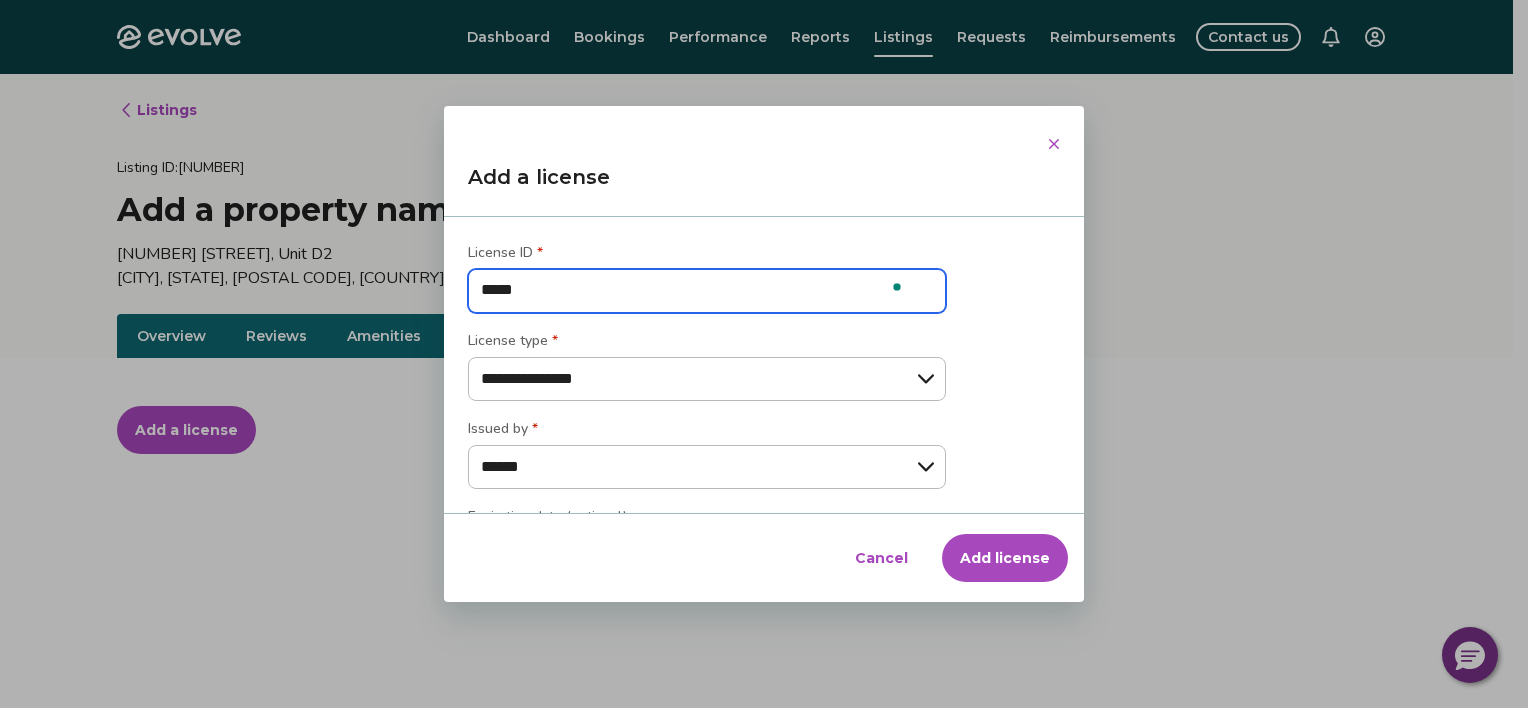 type on "******" 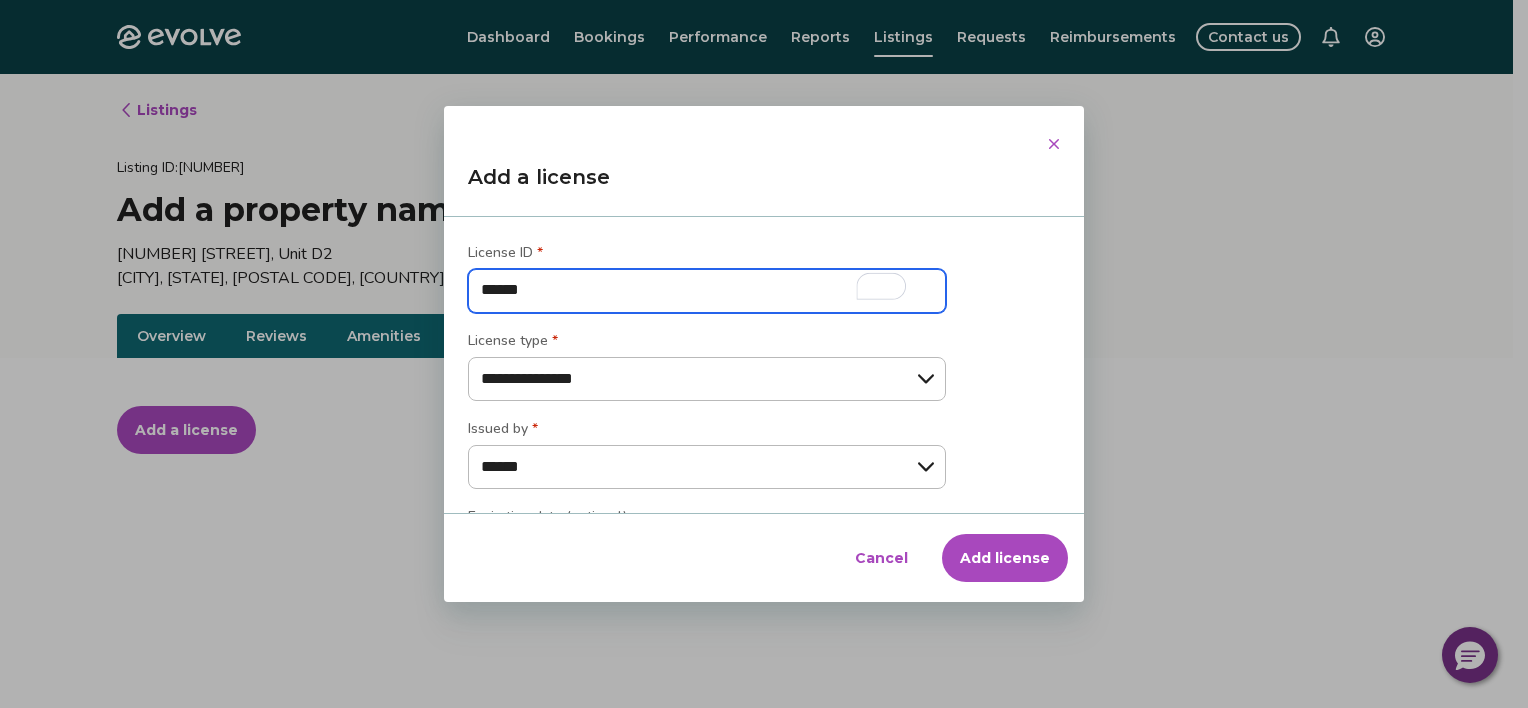 type on "******" 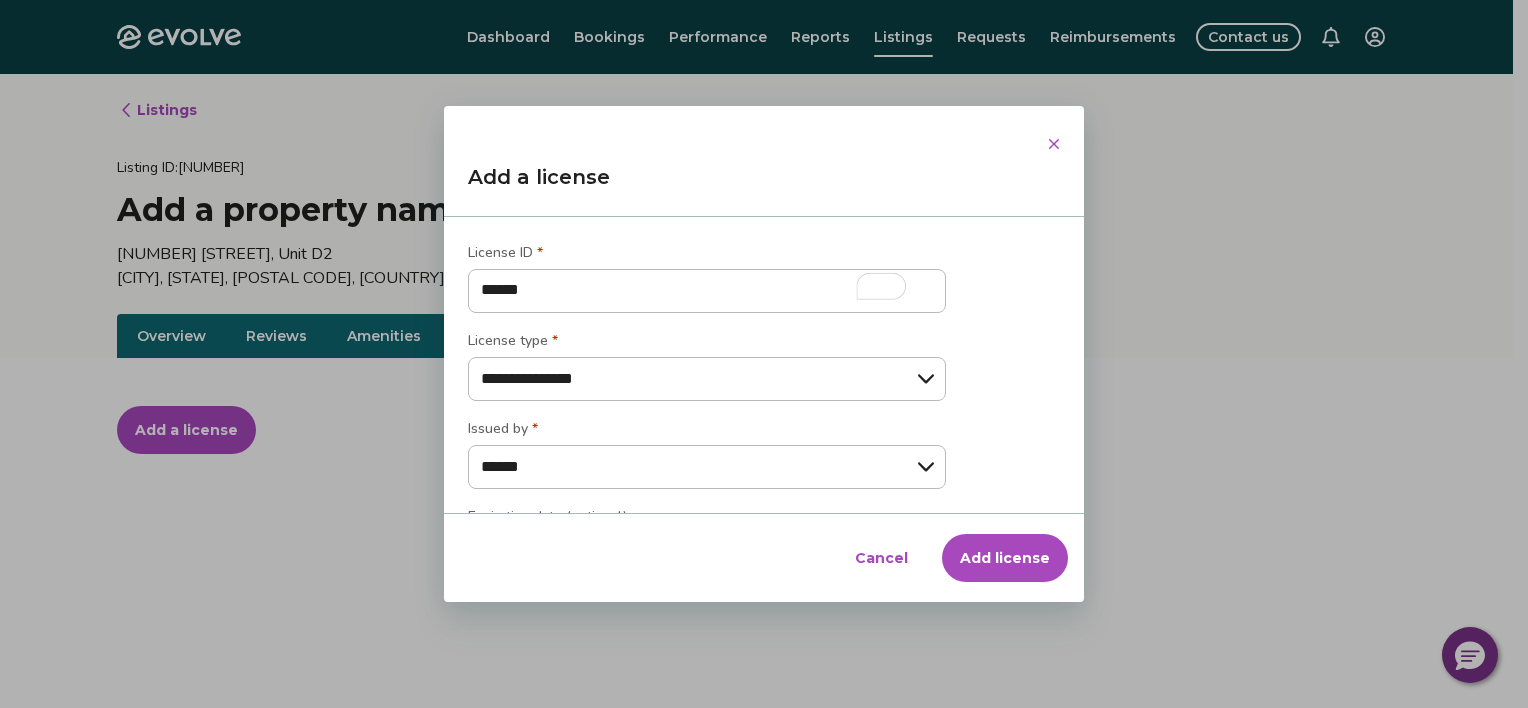 click on "Add license" at bounding box center (1005, 558) 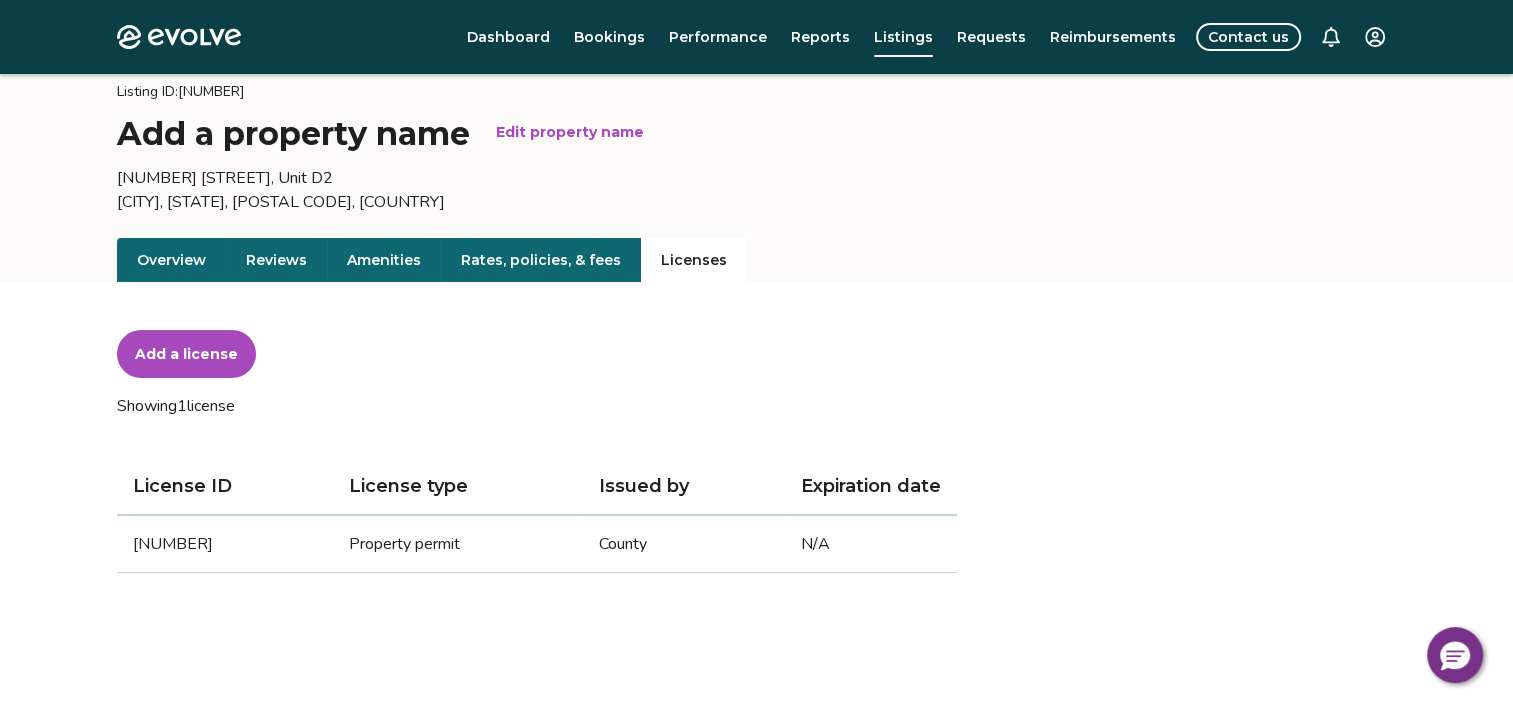 scroll, scrollTop: 72, scrollLeft: 0, axis: vertical 